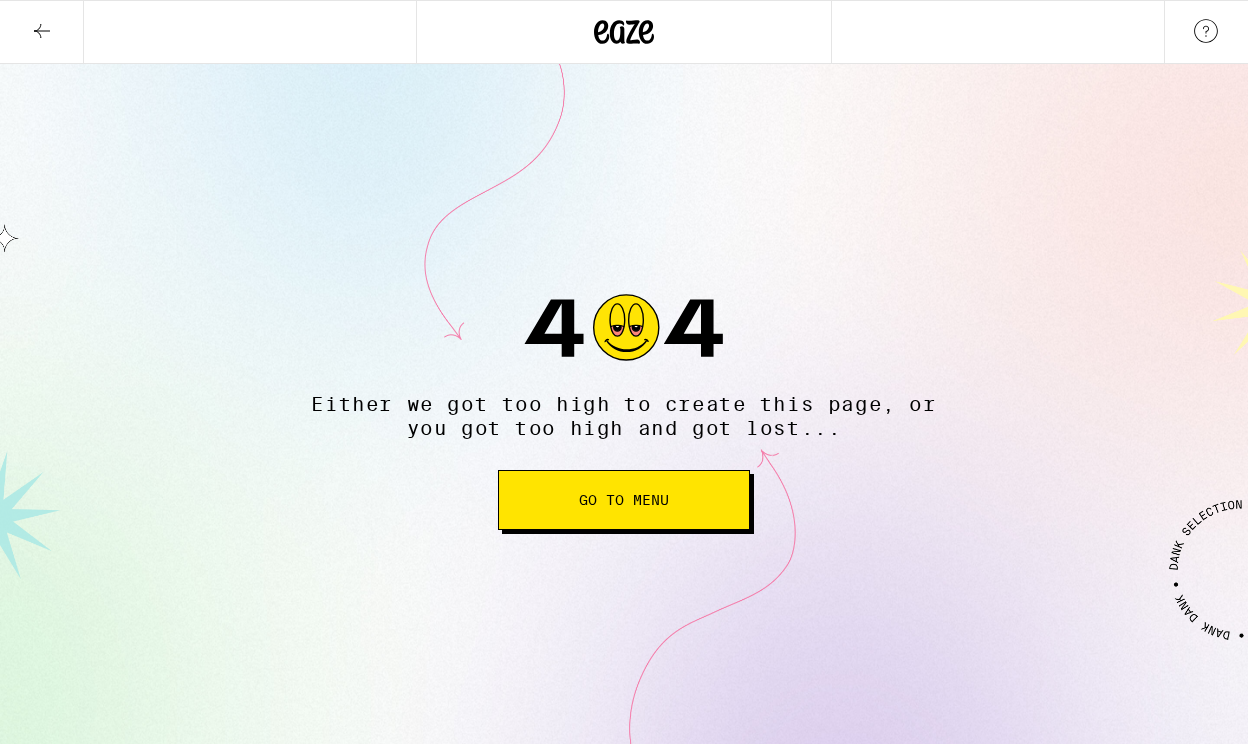 scroll, scrollTop: 0, scrollLeft: 0, axis: both 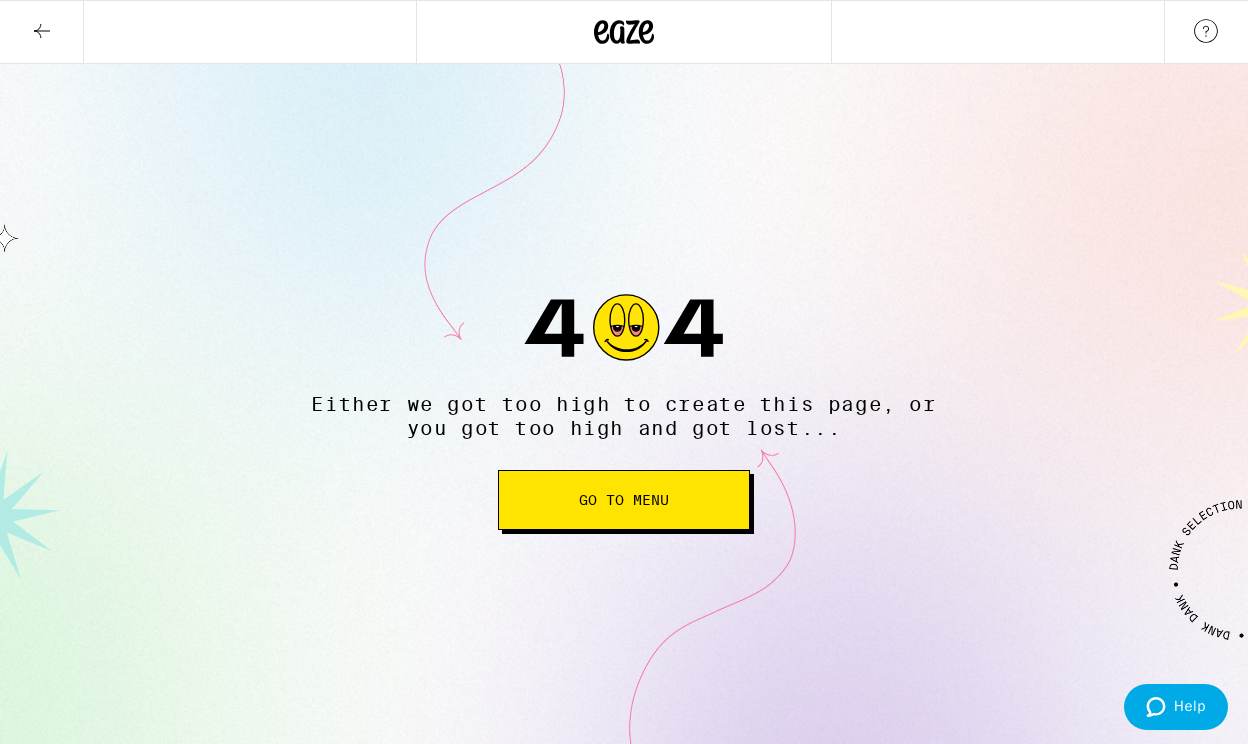 click 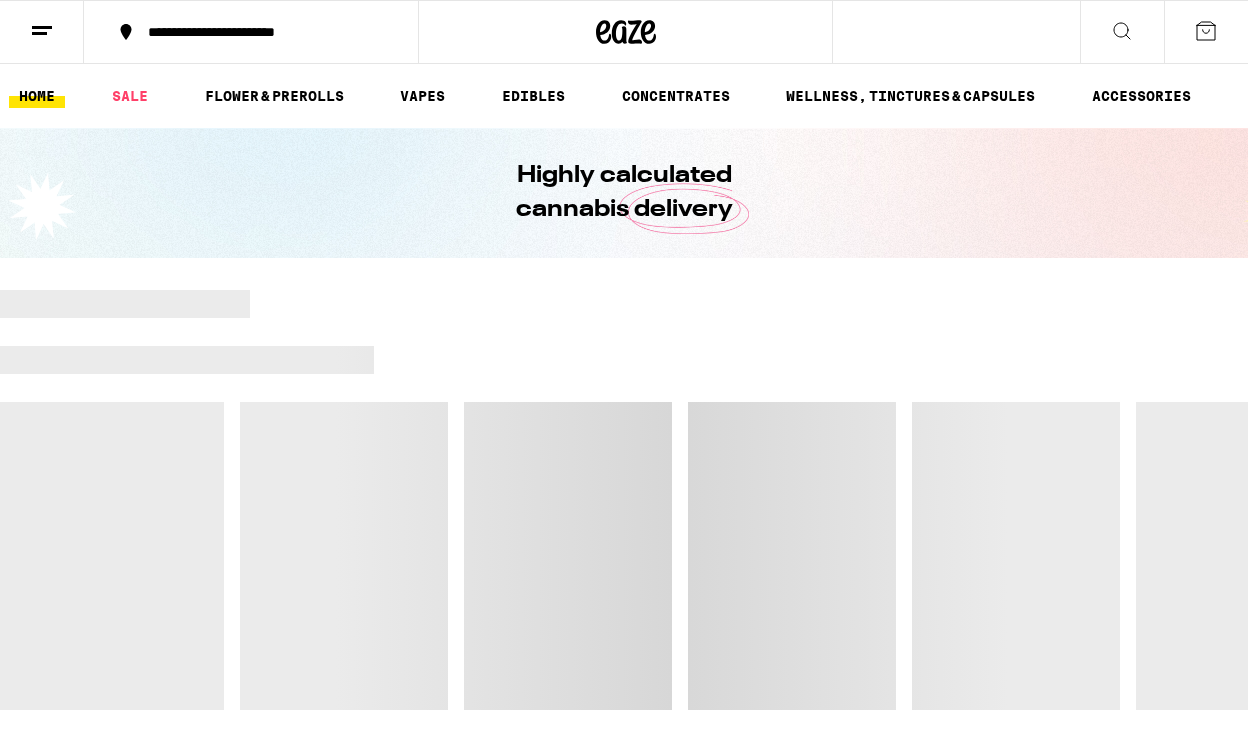 click 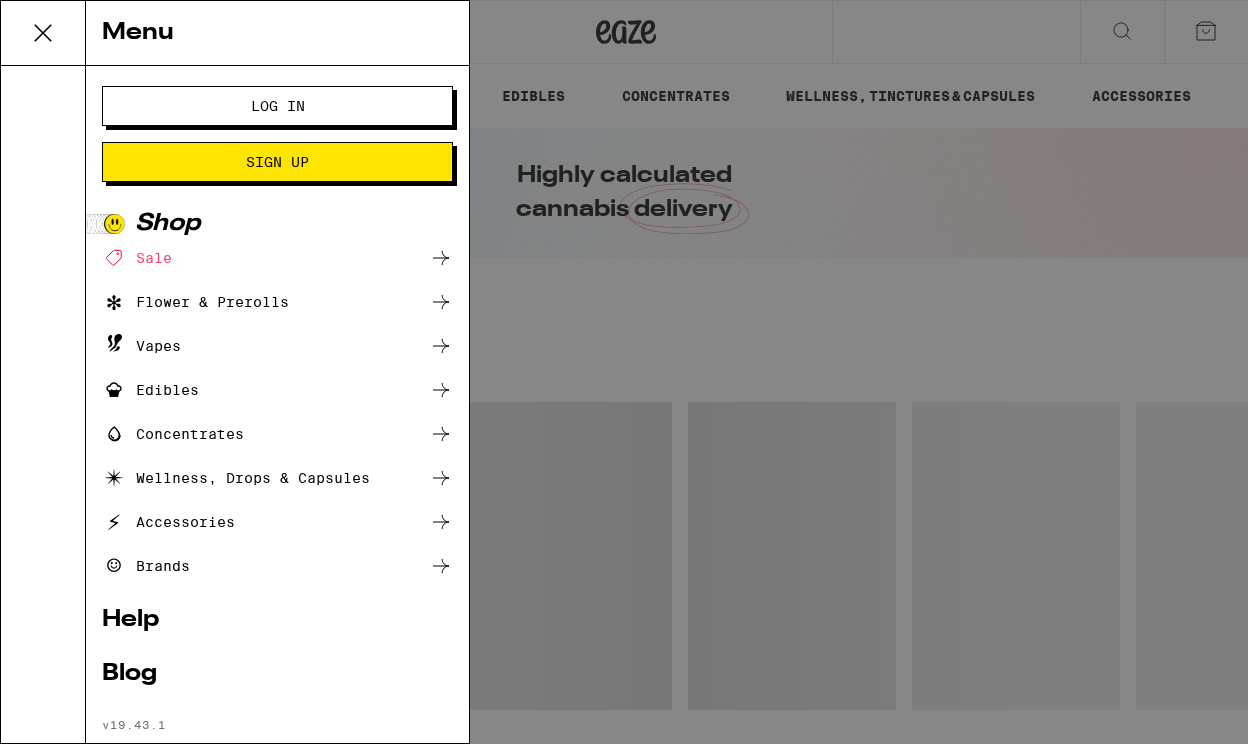 click on "Blog" at bounding box center (277, 674) 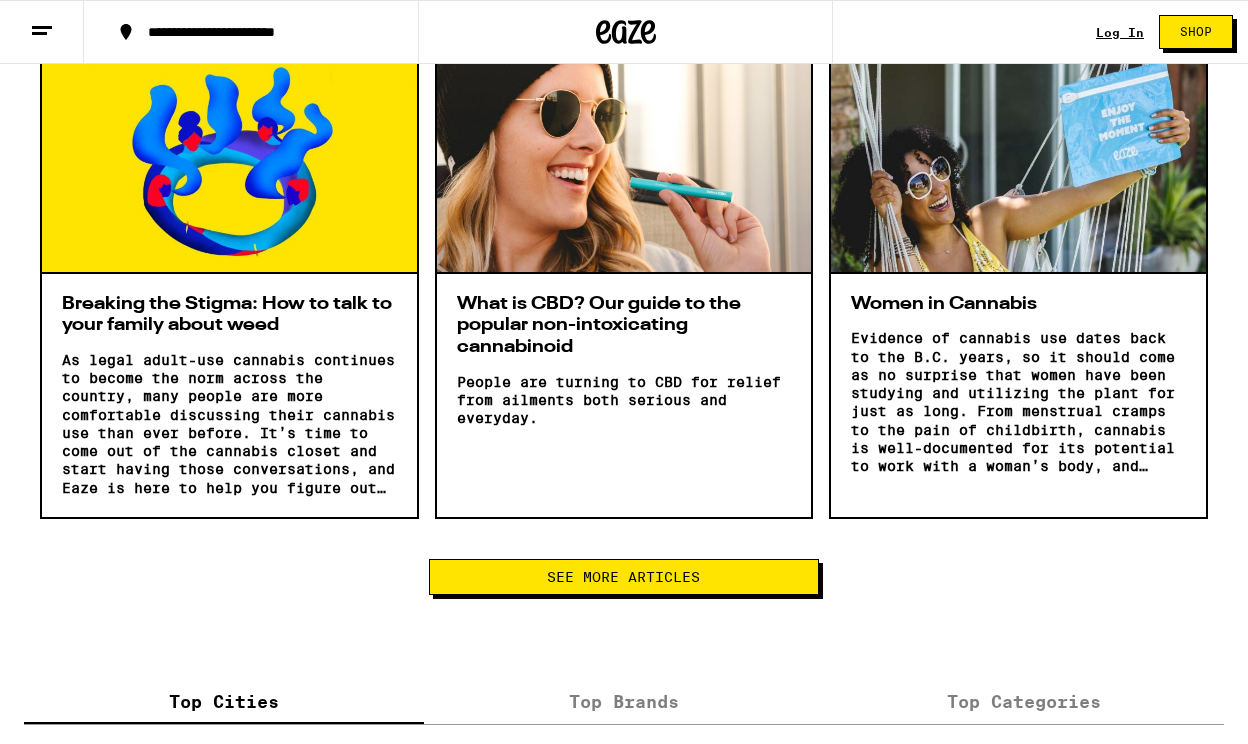 scroll, scrollTop: 3006, scrollLeft: 0, axis: vertical 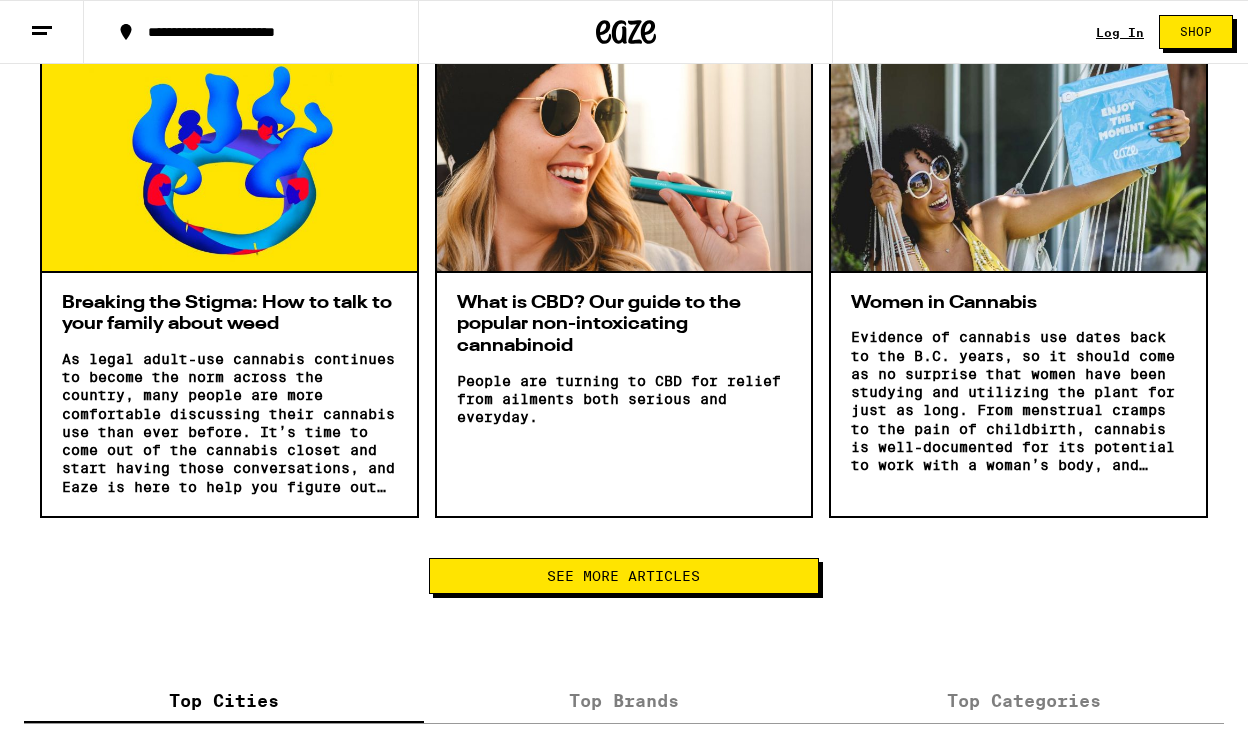 click on "See More Articles" at bounding box center (623, 576) 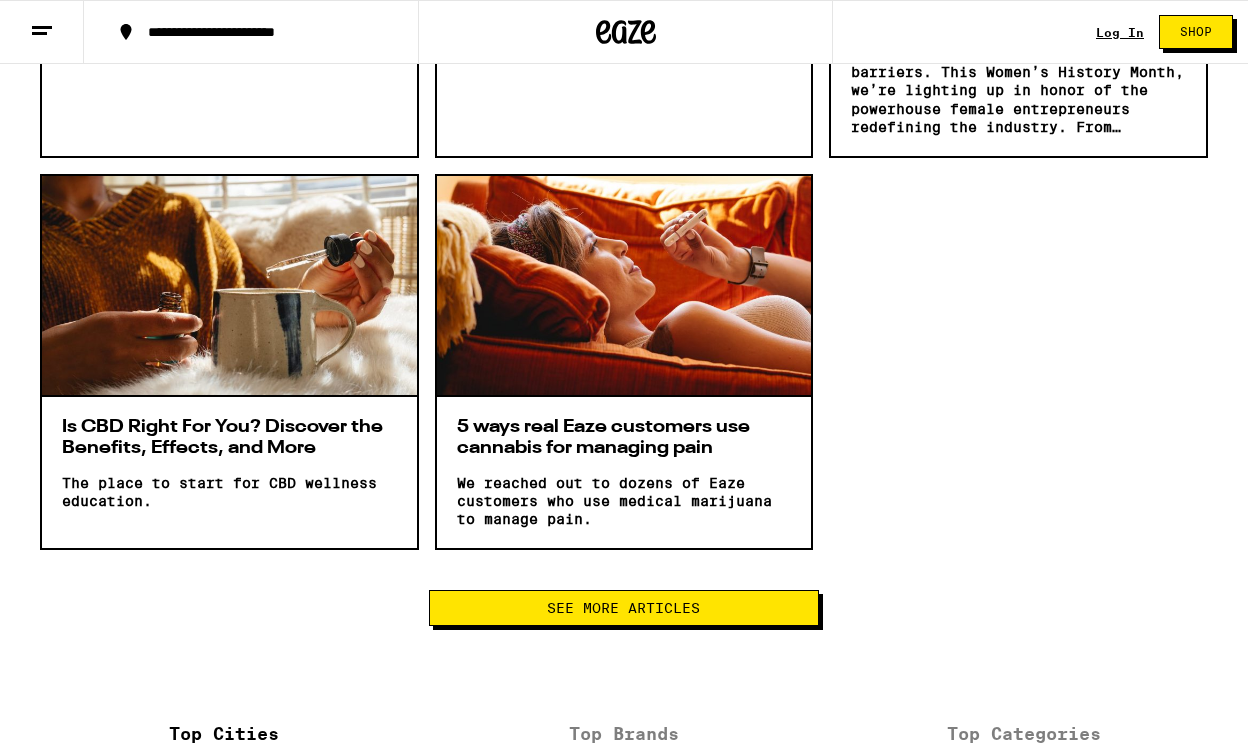 scroll, scrollTop: 5305, scrollLeft: 0, axis: vertical 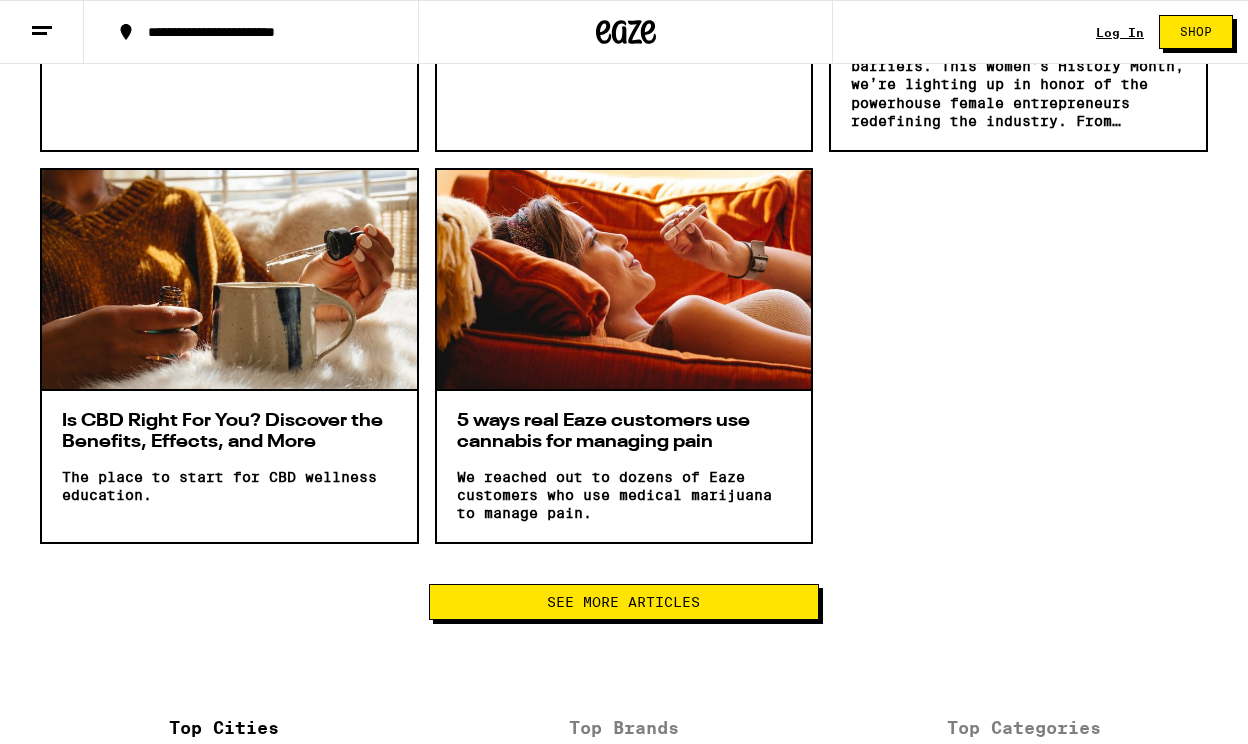 click on "See More Articles" at bounding box center [623, 602] 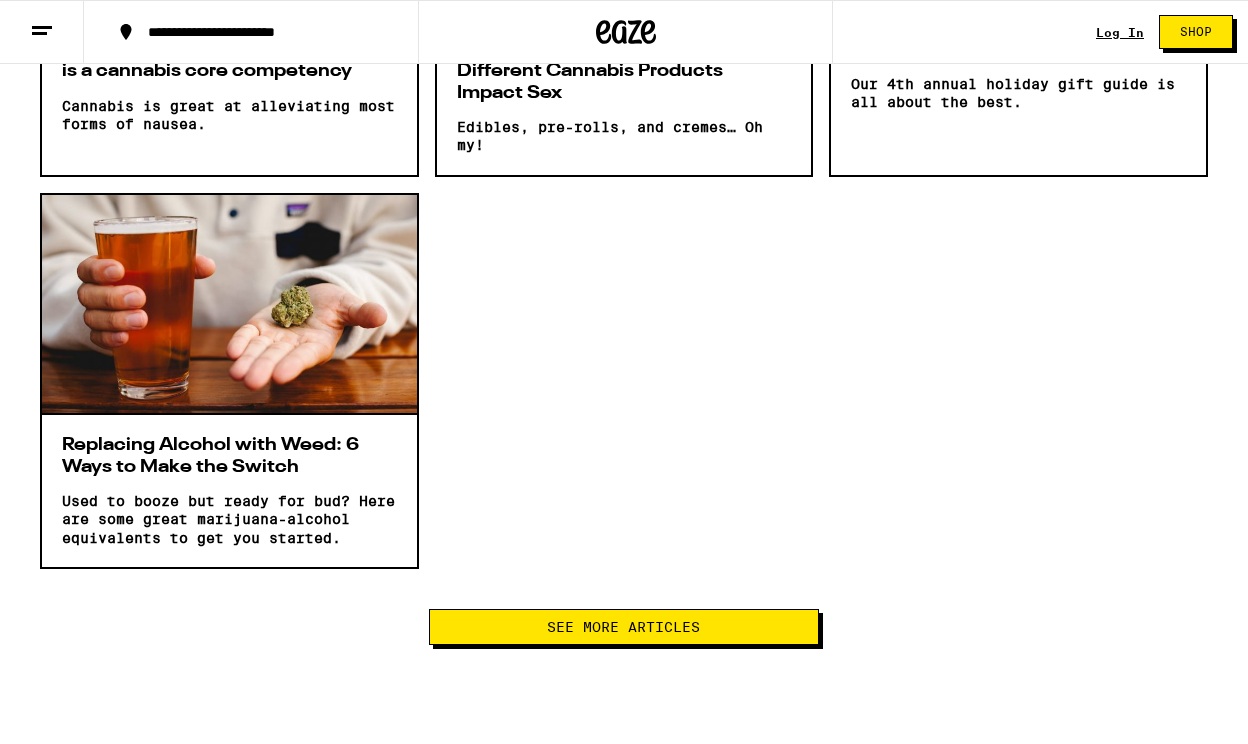 scroll, scrollTop: 7439, scrollLeft: 0, axis: vertical 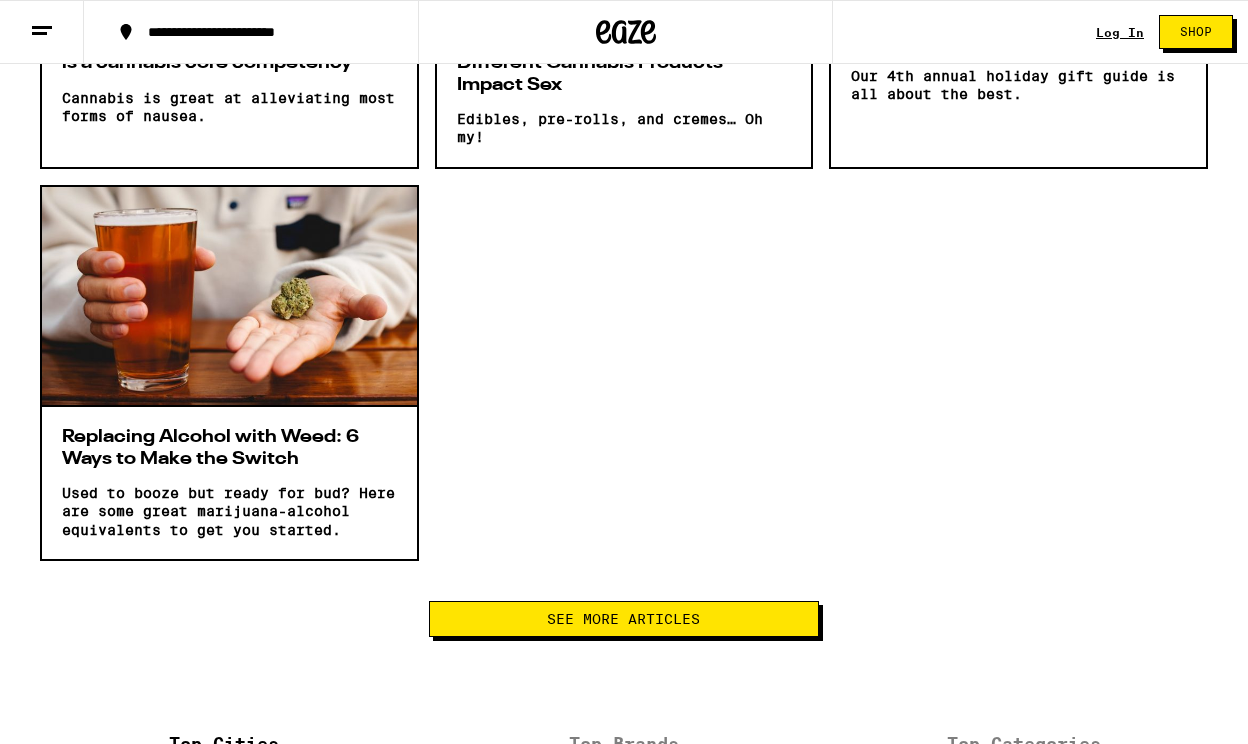 click on "See More Articles" at bounding box center [623, 619] 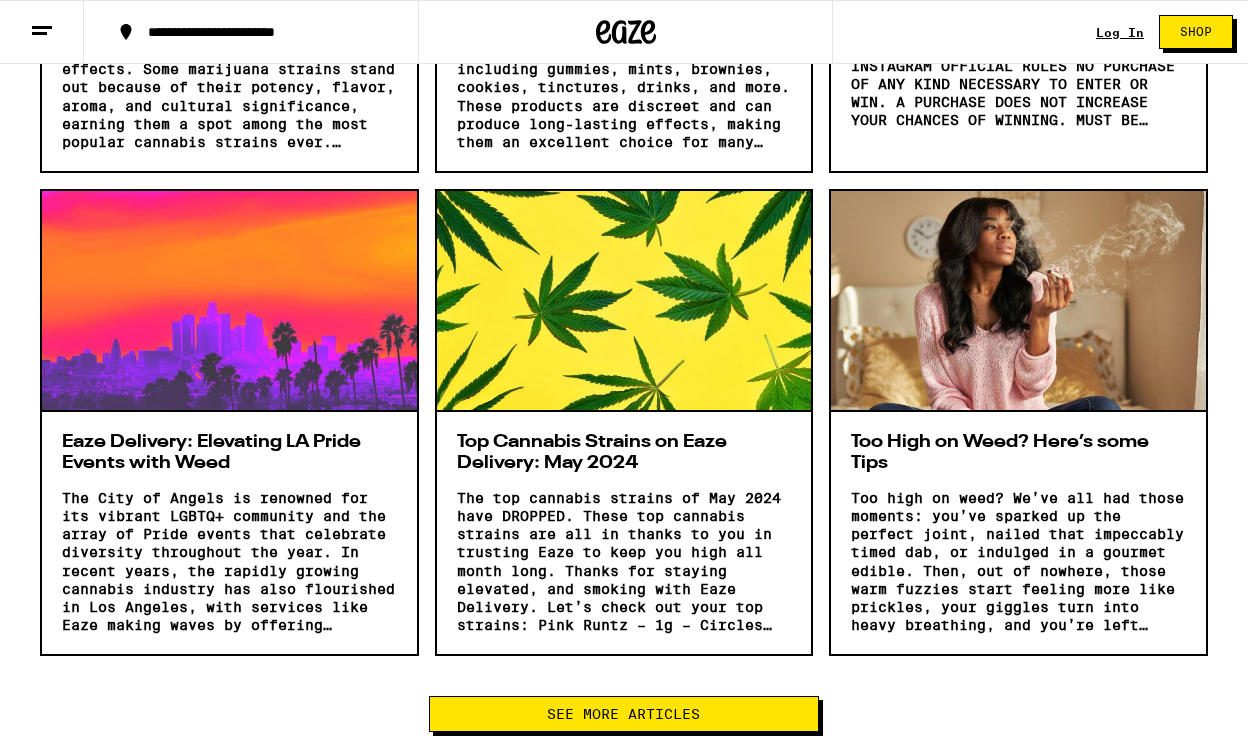 scroll, scrollTop: 9322, scrollLeft: 0, axis: vertical 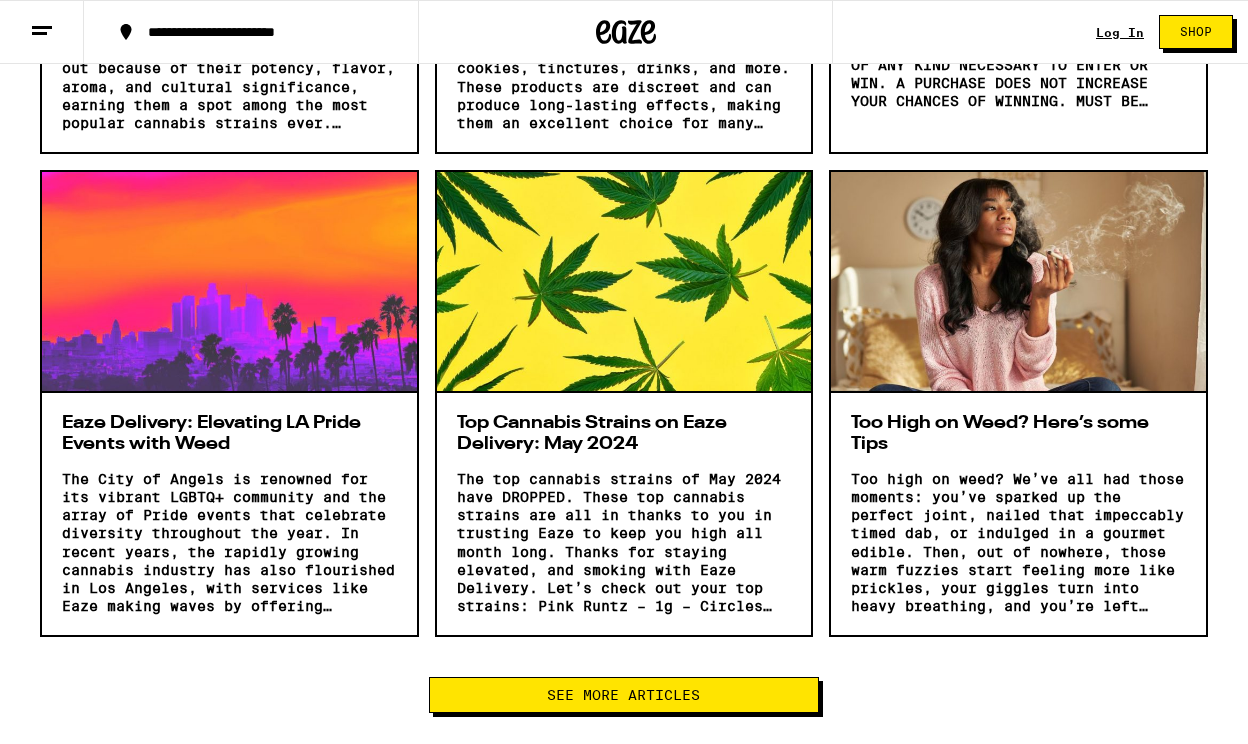 click on "See More Articles" at bounding box center (623, 695) 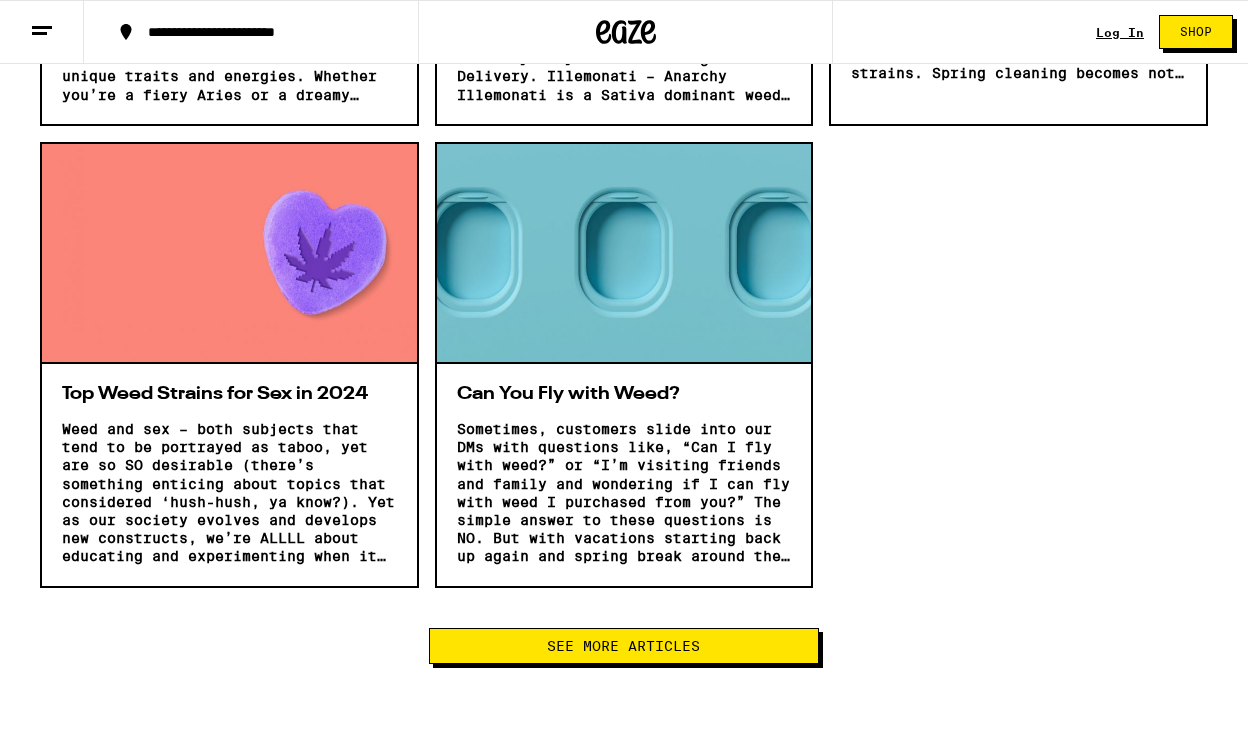 scroll, scrollTop: 11769, scrollLeft: 0, axis: vertical 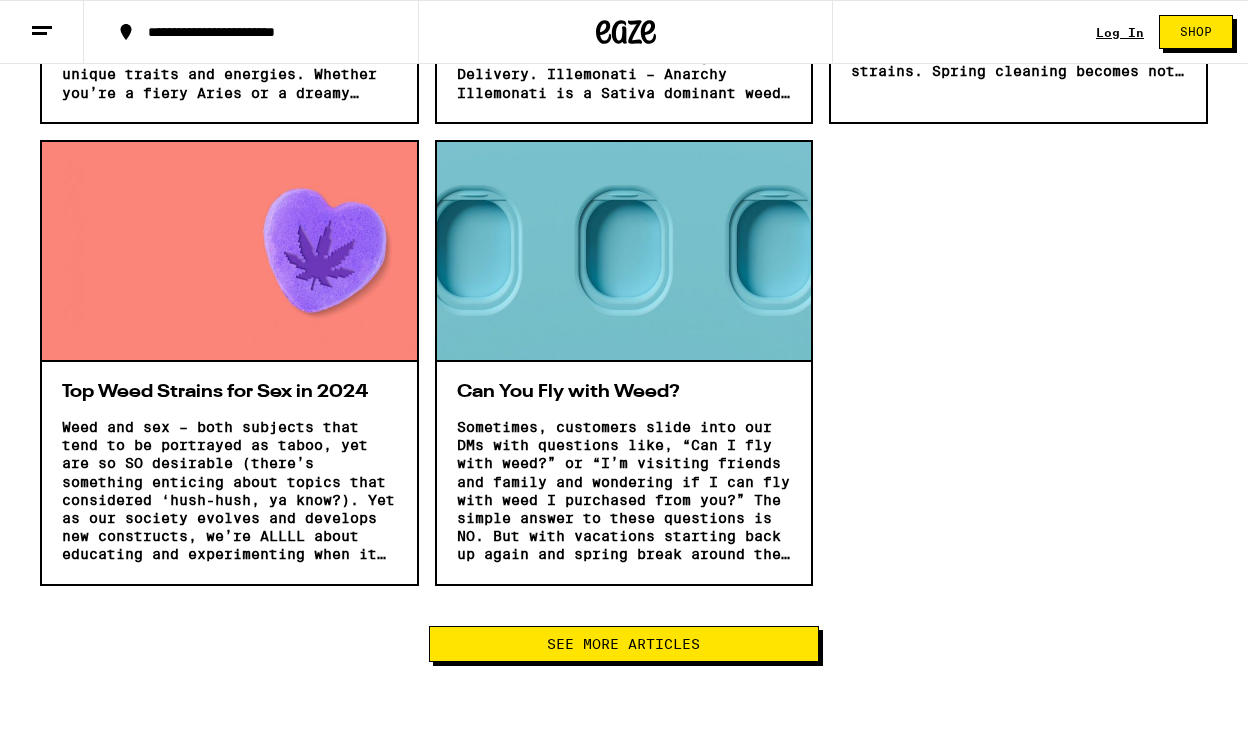 click on "See More Articles" at bounding box center [623, 644] 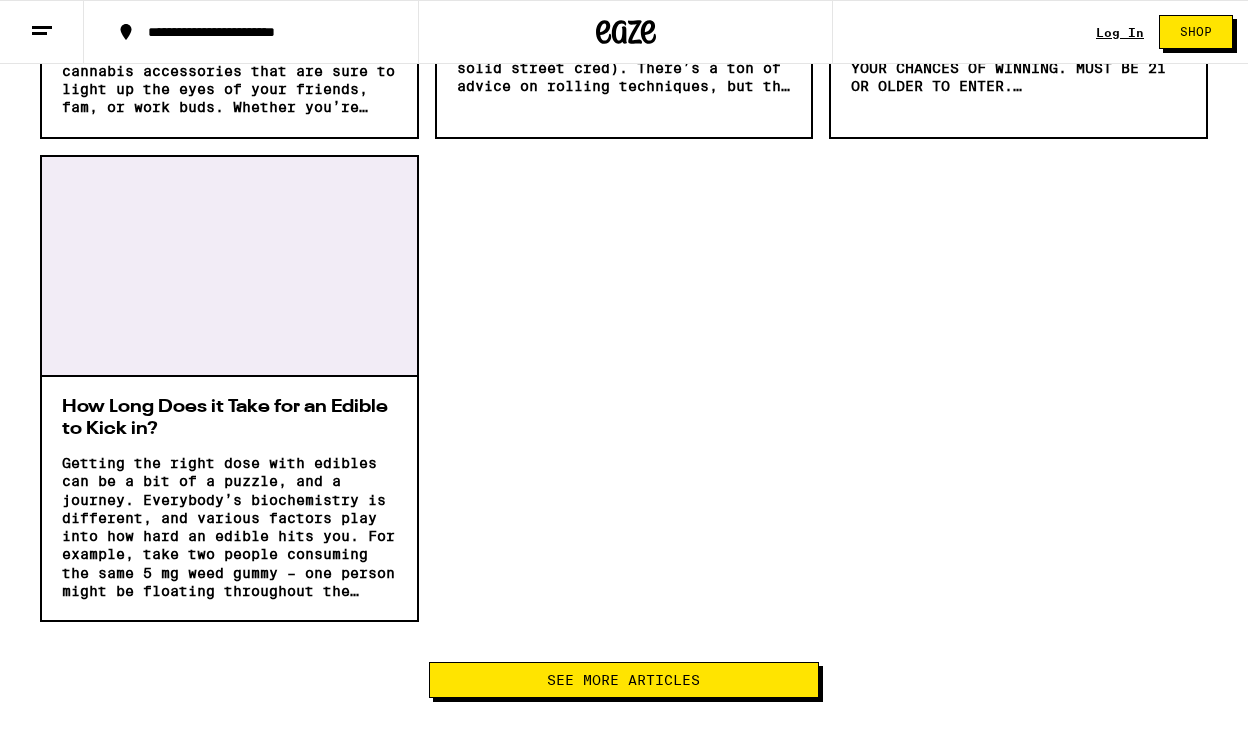 scroll, scrollTop: 14189, scrollLeft: 0, axis: vertical 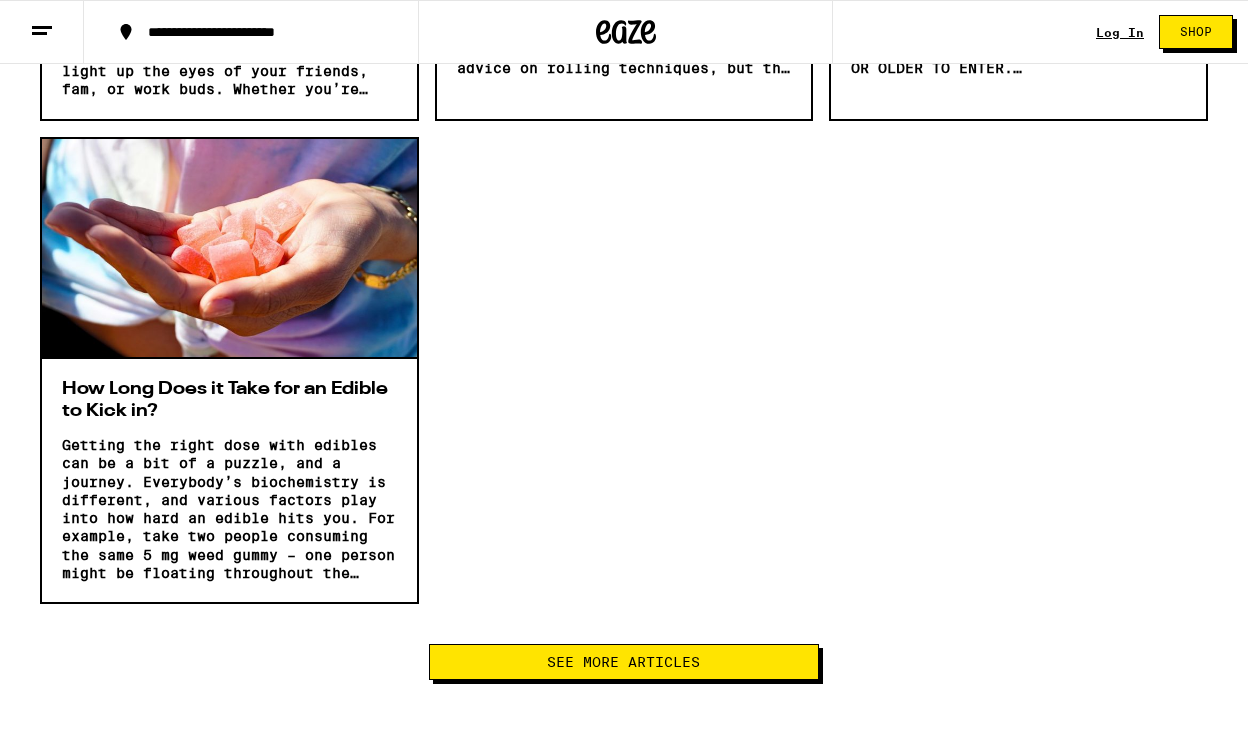click on "See More Articles" at bounding box center [623, 662] 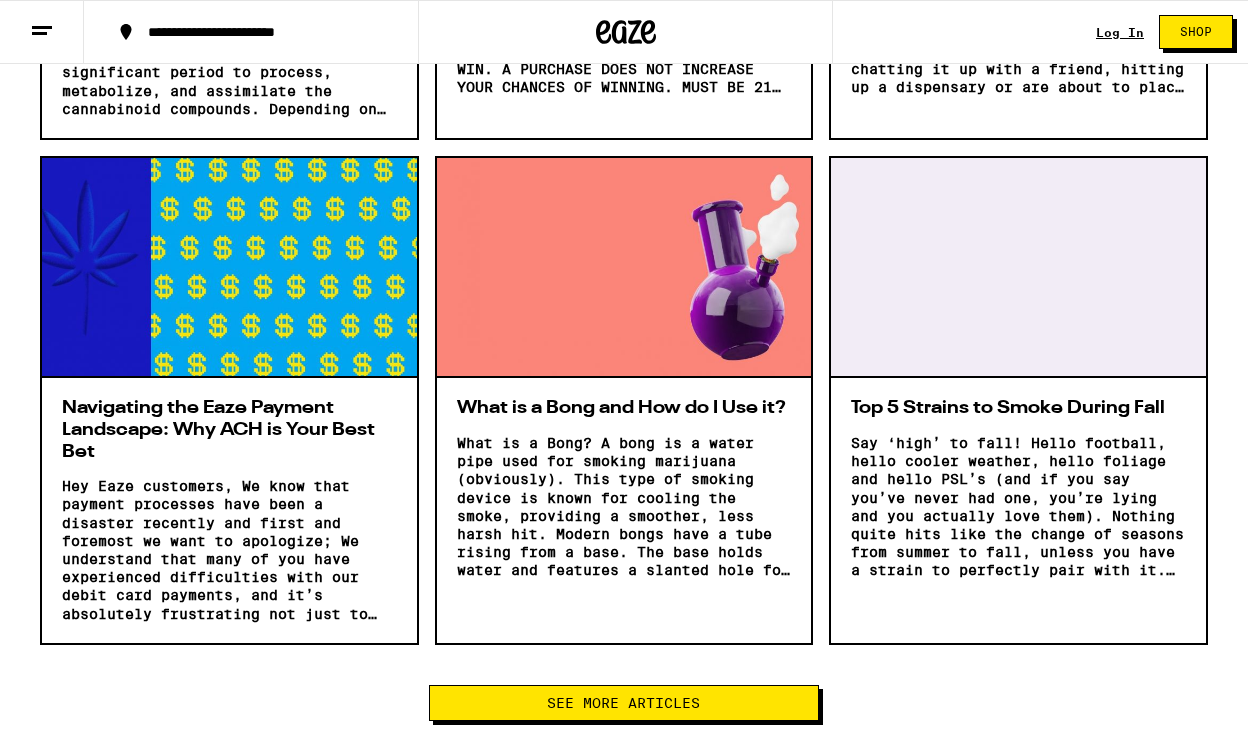 scroll, scrollTop: 16106, scrollLeft: 0, axis: vertical 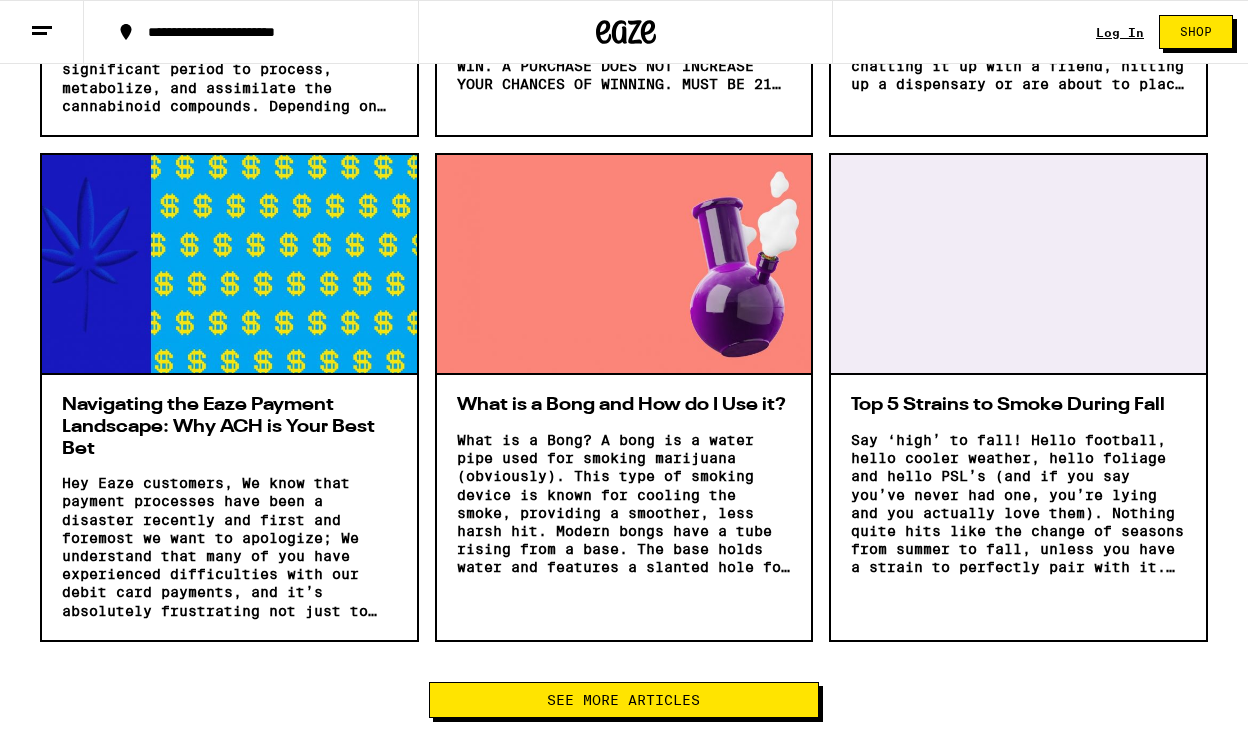 click on "See More Articles" at bounding box center [623, 700] 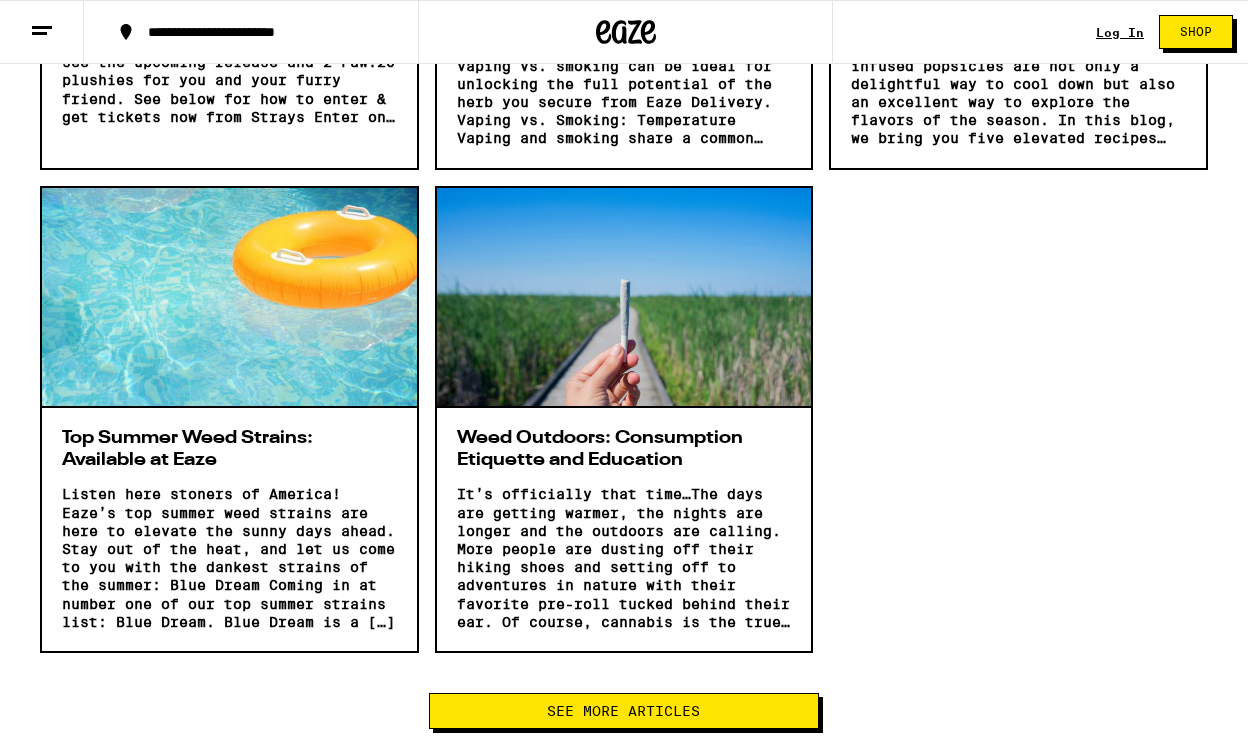 scroll, scrollTop: 18495, scrollLeft: 0, axis: vertical 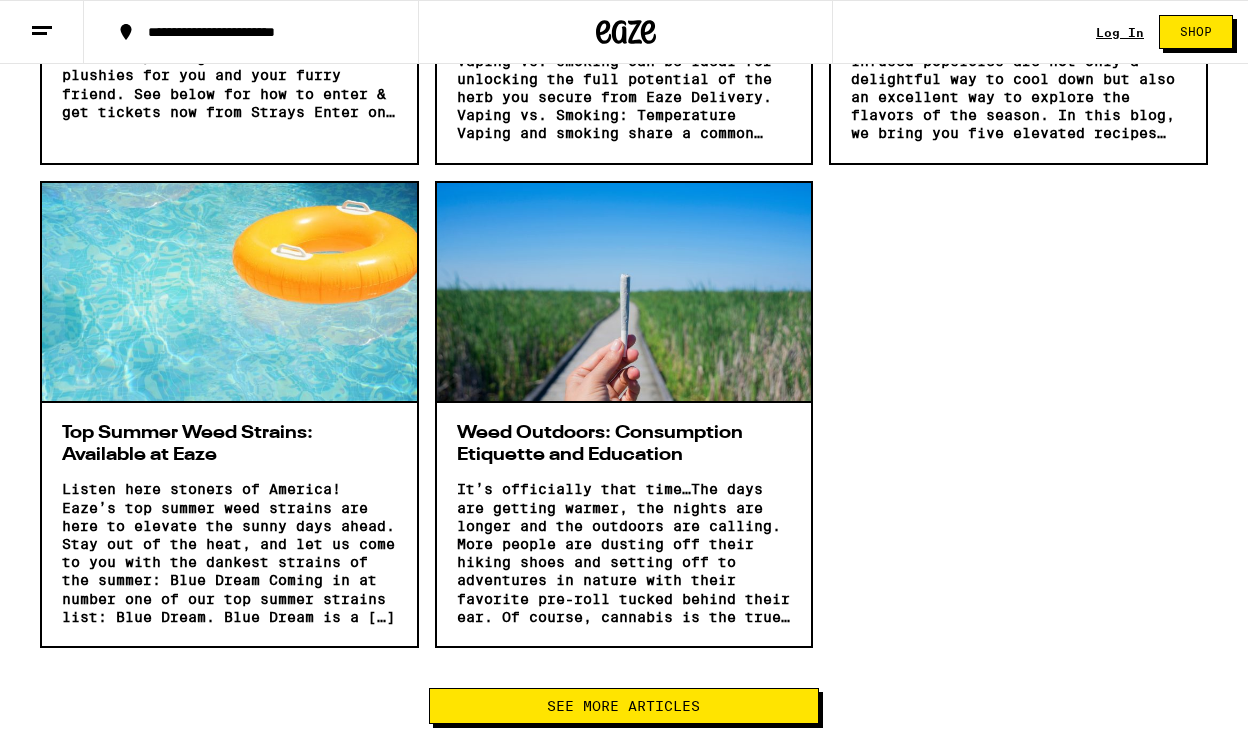 click on "See More Articles" at bounding box center [623, 706] 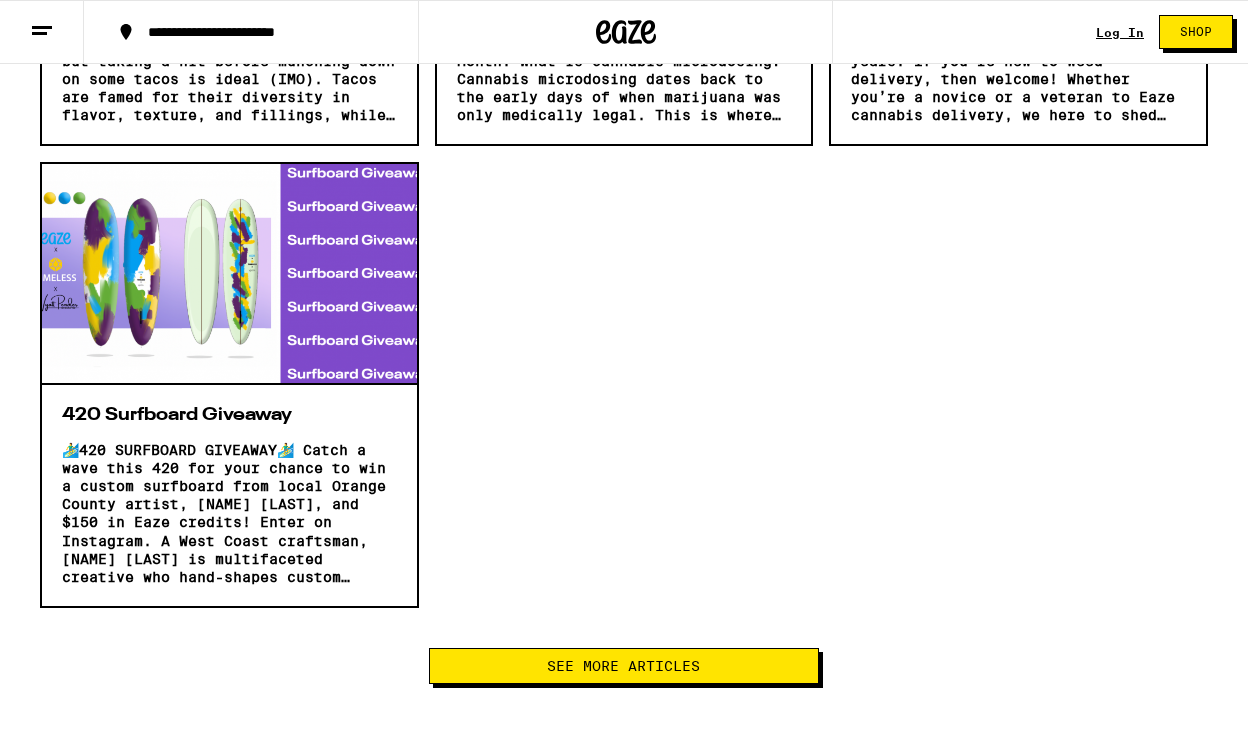 scroll, scrollTop: 20955, scrollLeft: 0, axis: vertical 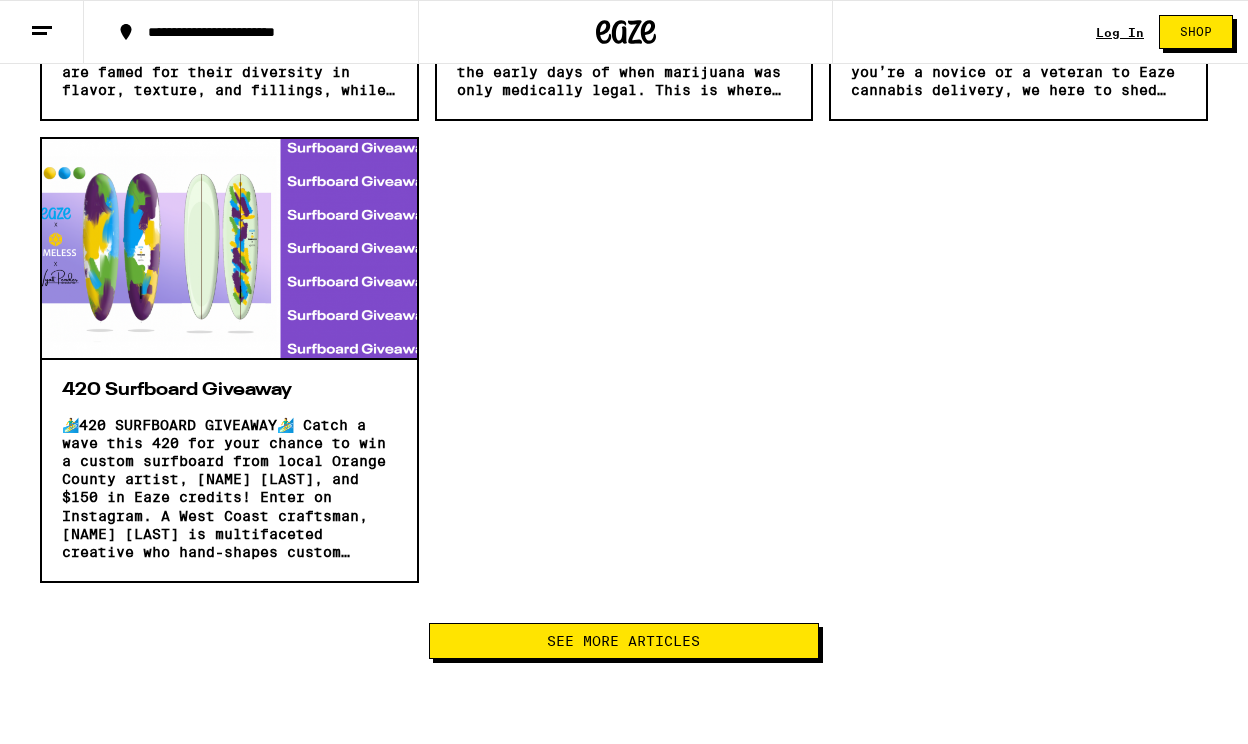 click on "See More Articles" at bounding box center [623, 641] 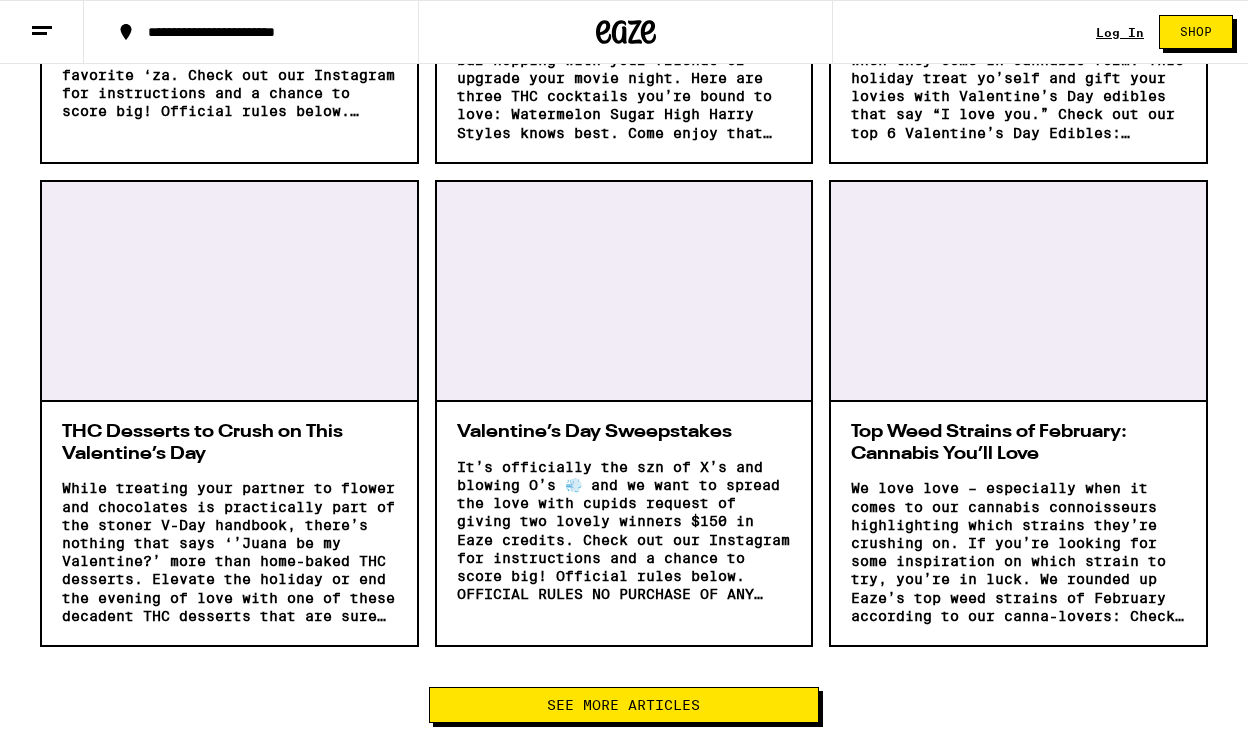scroll, scrollTop: 22849, scrollLeft: 0, axis: vertical 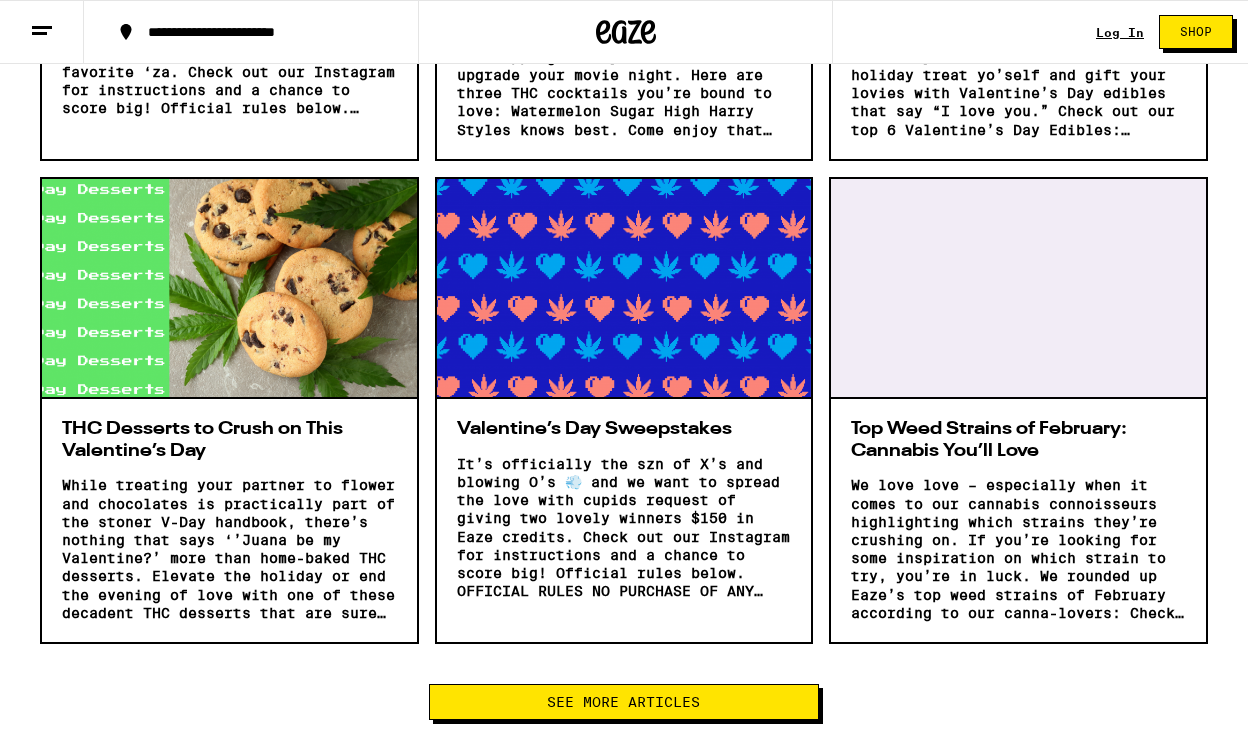 click on "See More Articles" at bounding box center [623, 702] 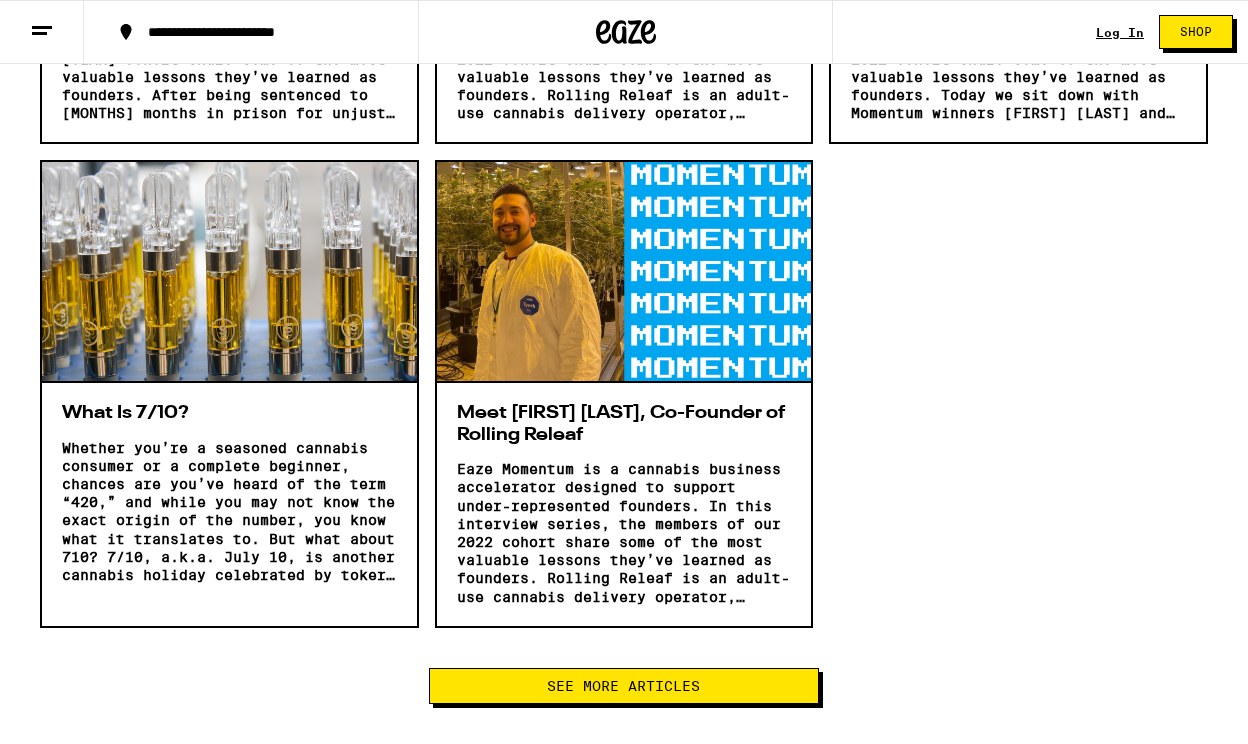 scroll, scrollTop: 25286, scrollLeft: 0, axis: vertical 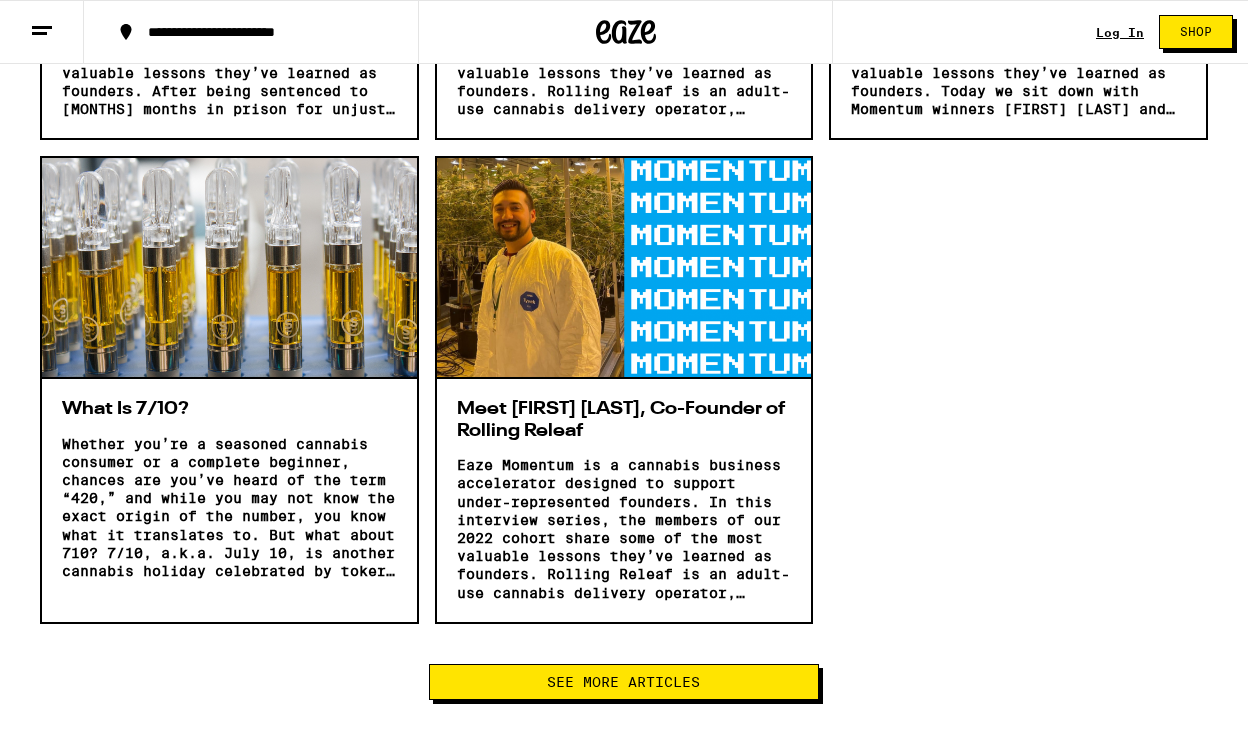click on "See More Articles" at bounding box center (623, 682) 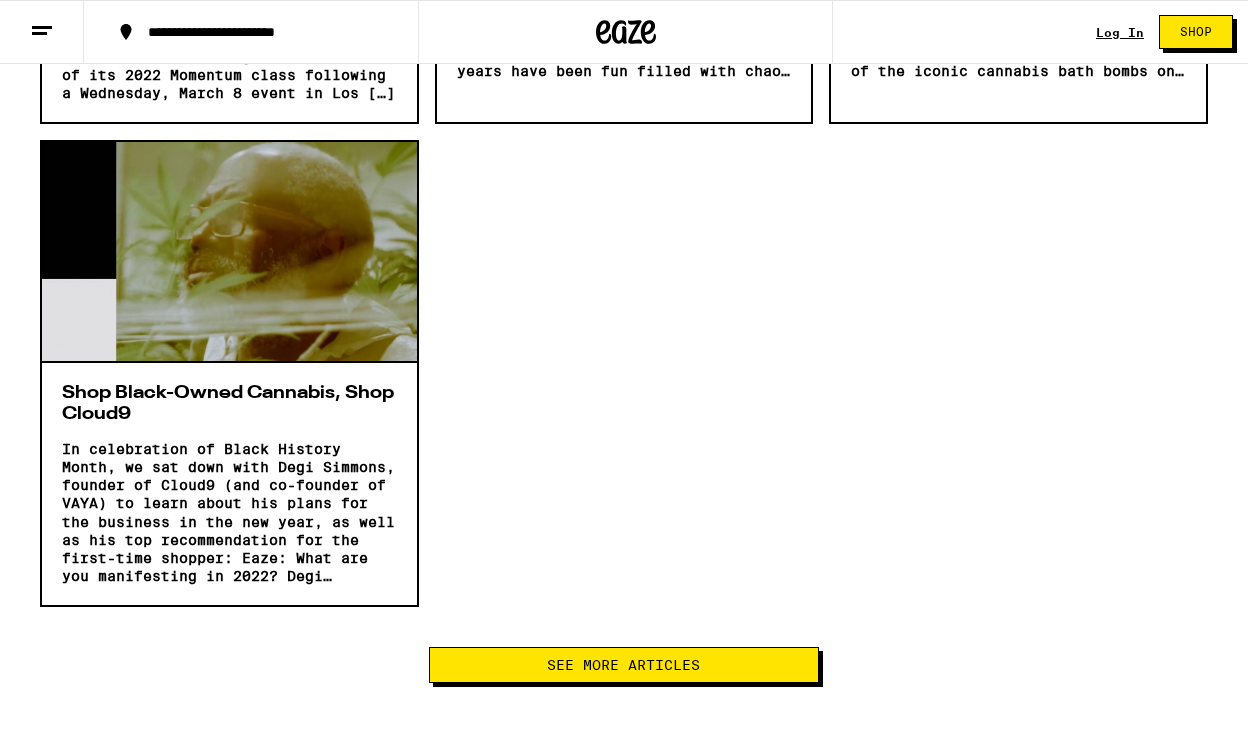 scroll, scrollTop: 27802, scrollLeft: 0, axis: vertical 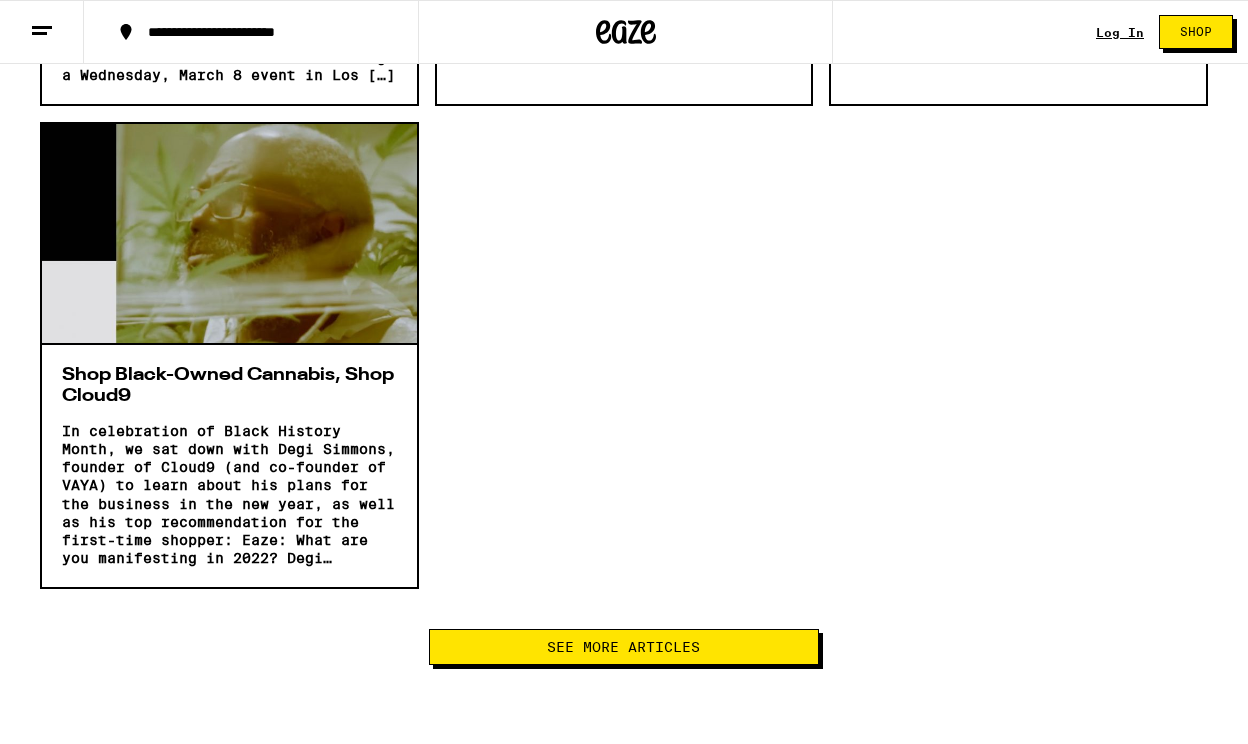 click on "See More Articles" at bounding box center [623, 647] 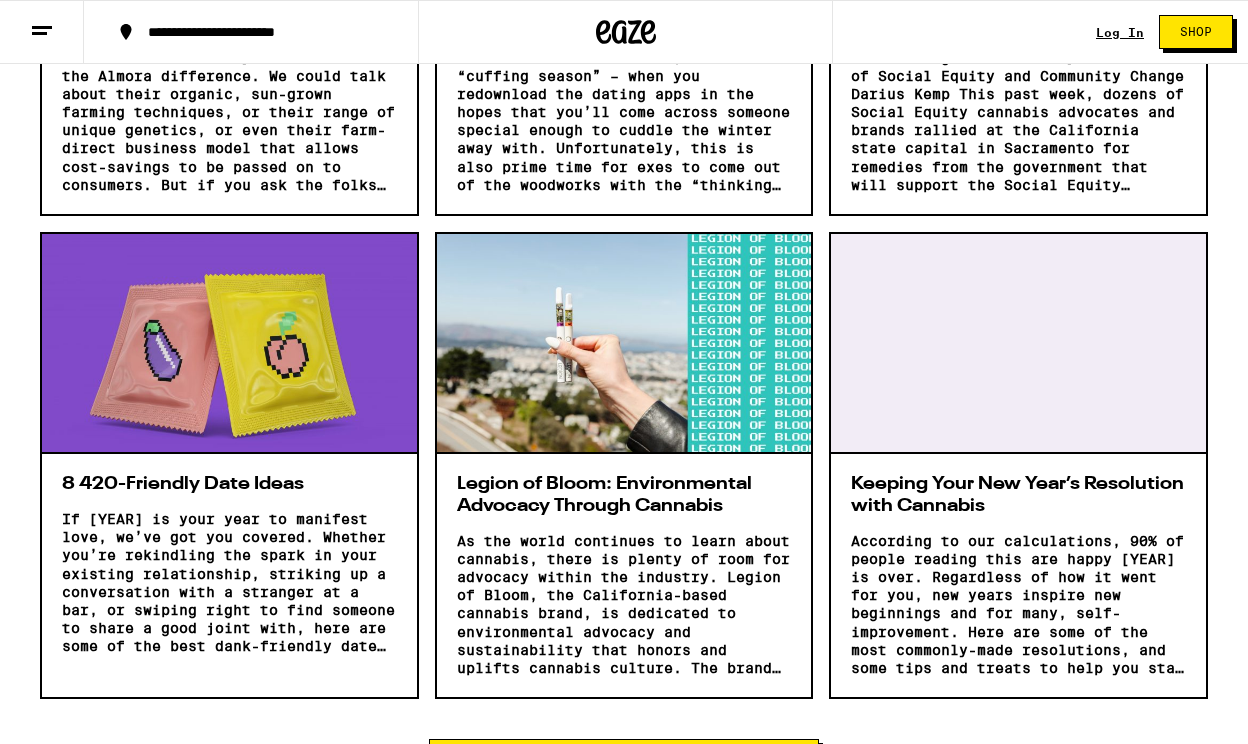 scroll, scrollTop: 29766, scrollLeft: 0, axis: vertical 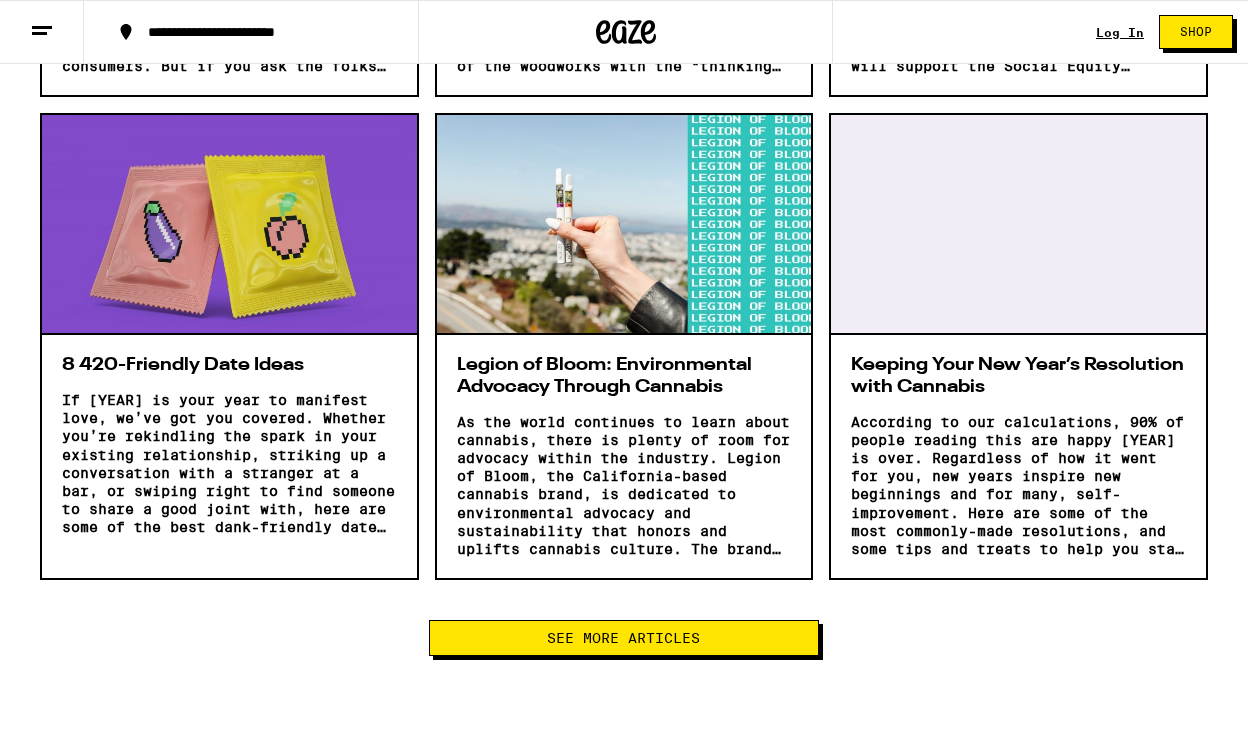 click on "Top Brands" at bounding box center (624, 763) 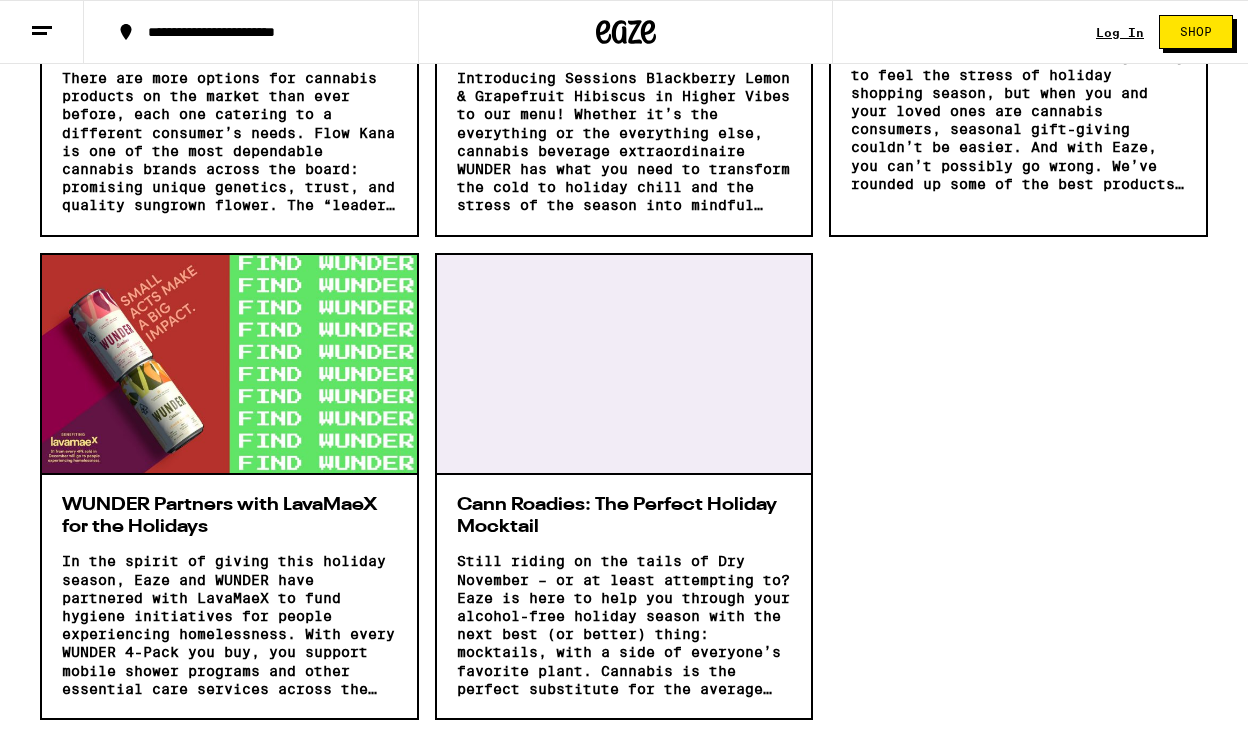 scroll, scrollTop: 32155, scrollLeft: 0, axis: vertical 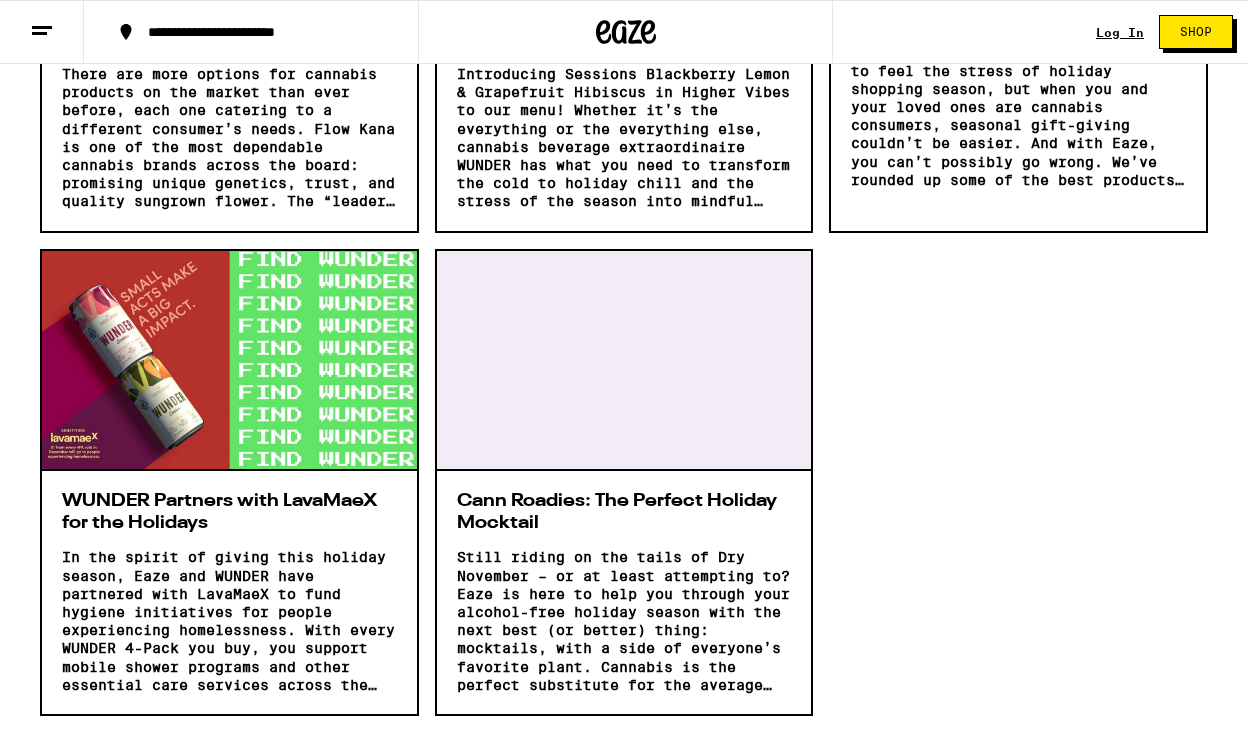 click on "See More Articles" at bounding box center (623, 774) 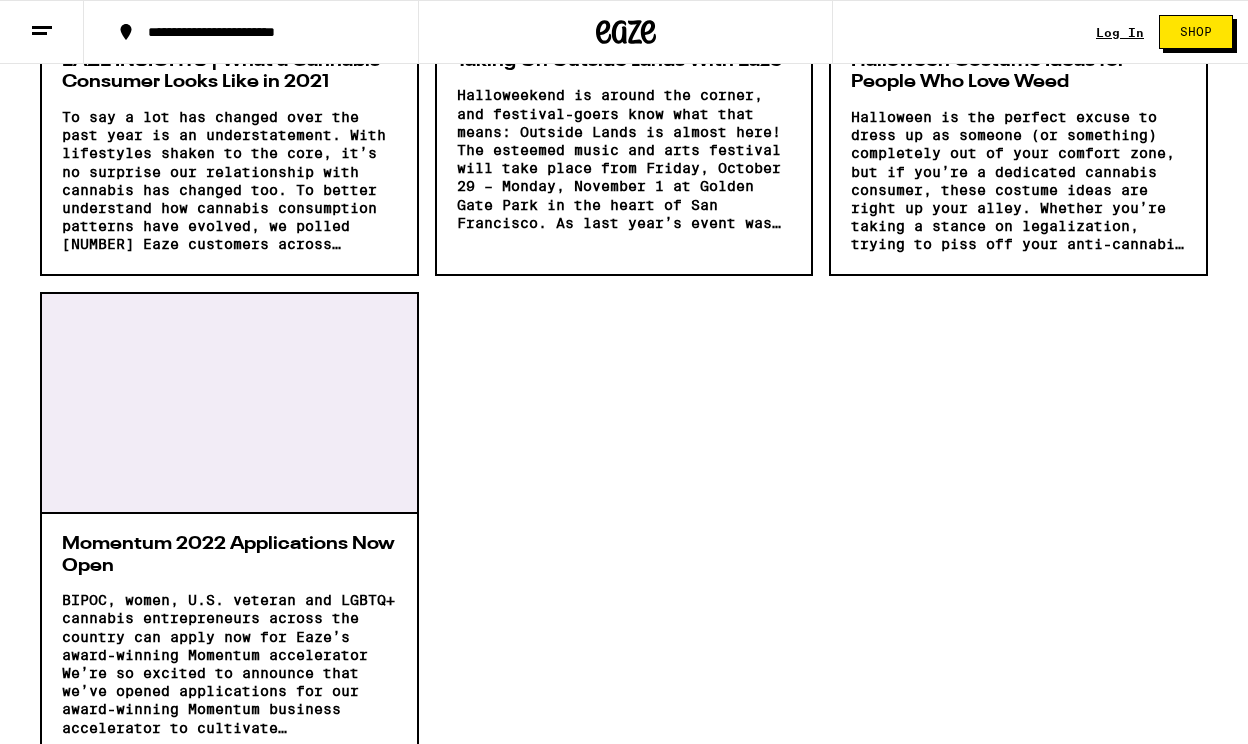 scroll, scrollTop: 34580, scrollLeft: 0, axis: vertical 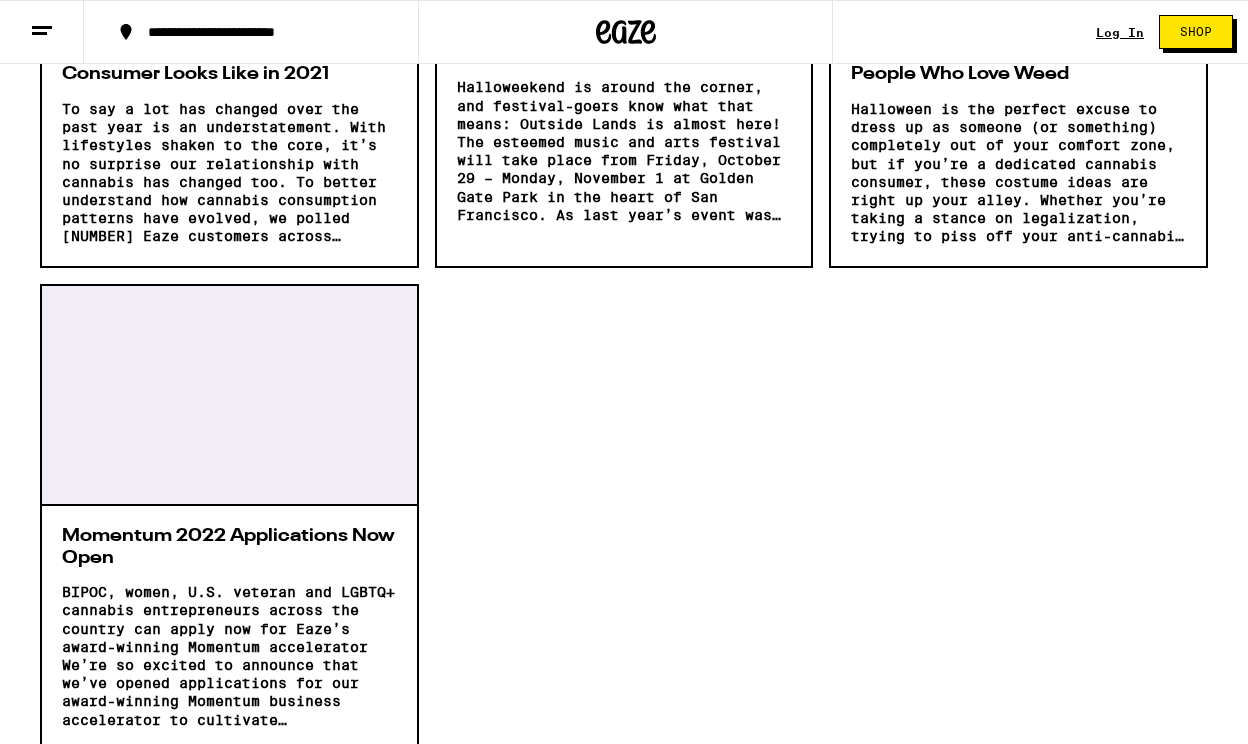 click on "See More Articles" at bounding box center [623, 809] 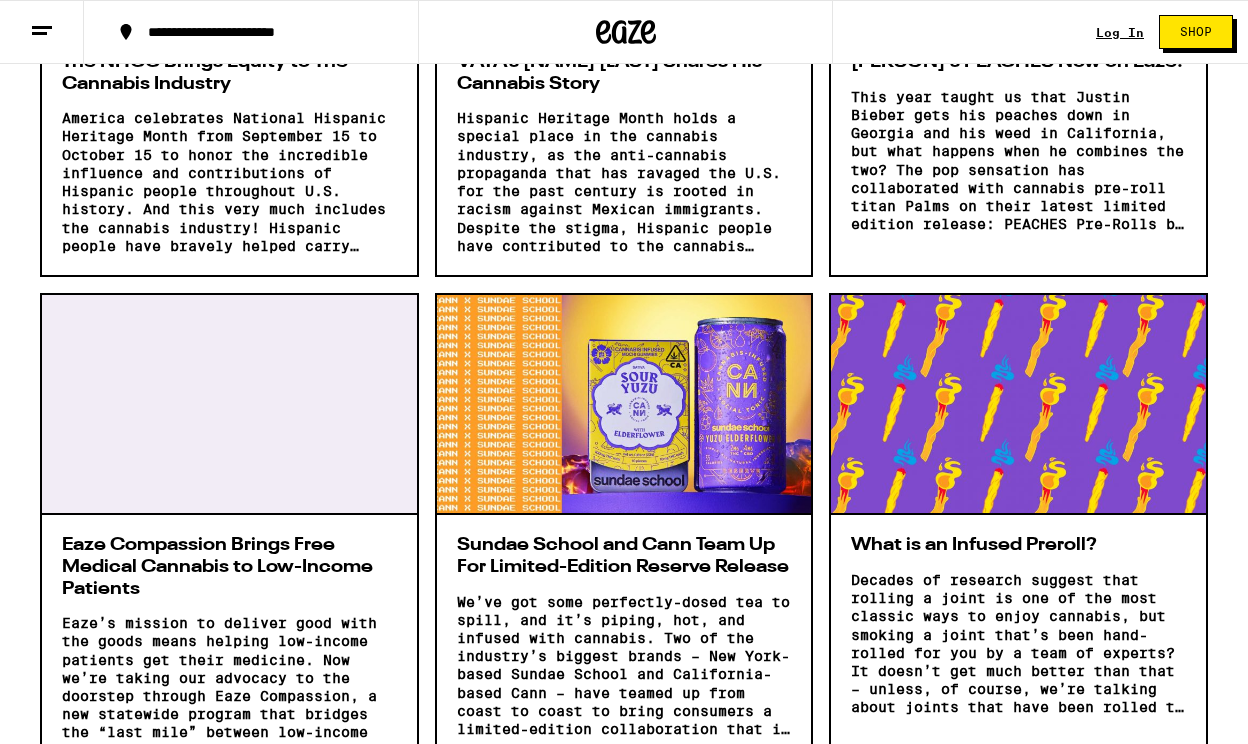 scroll, scrollTop: 36513, scrollLeft: 0, axis: vertical 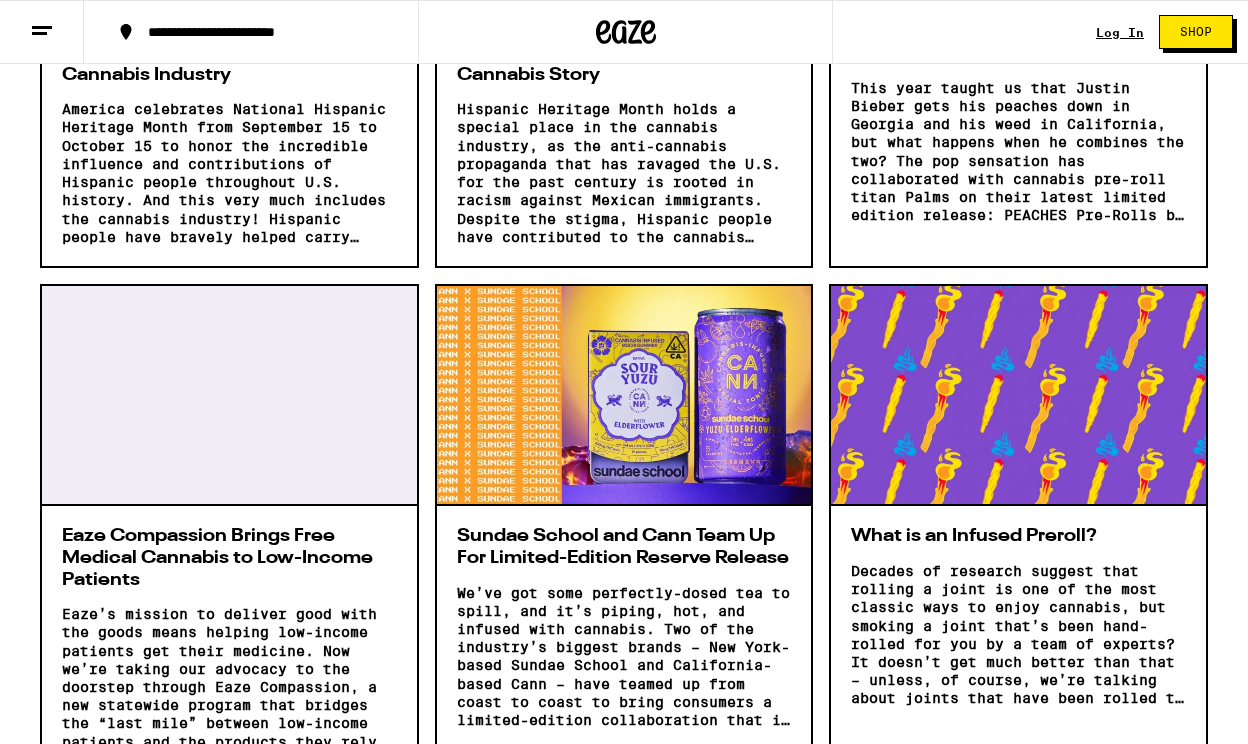 click on "See More Articles" at bounding box center [623, 831] 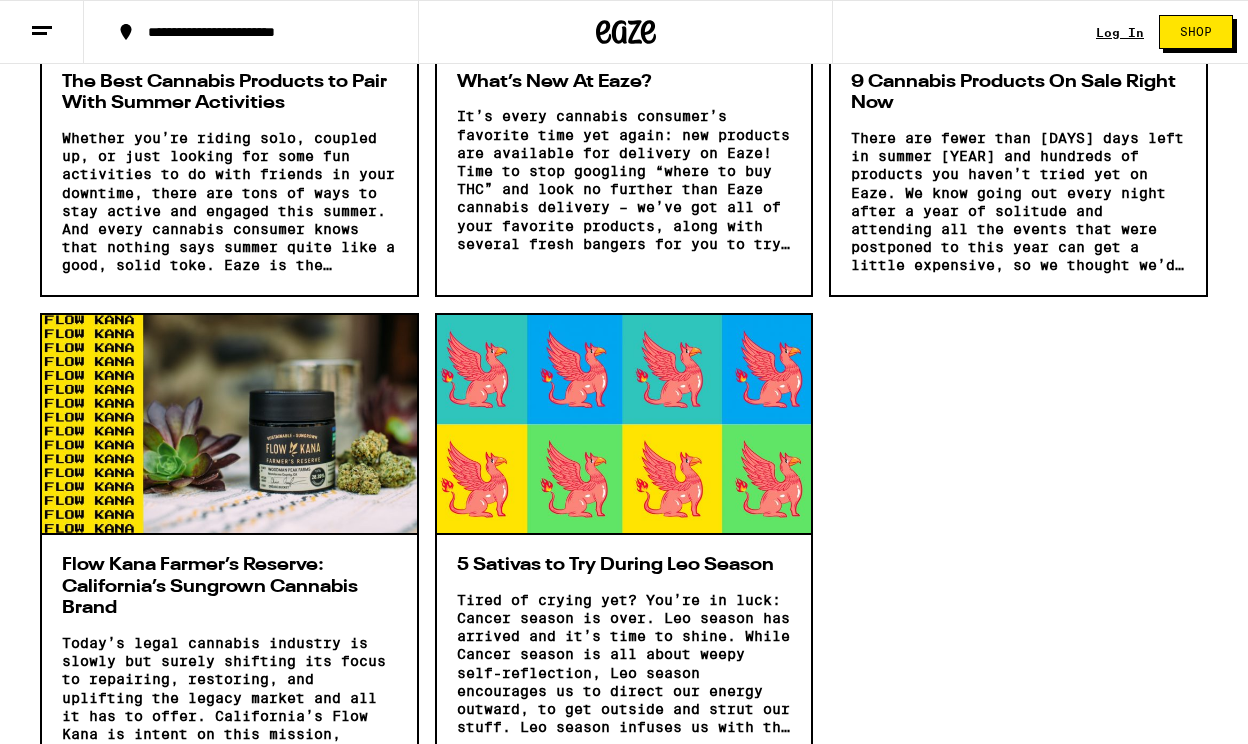 scroll, scrollTop: 38914, scrollLeft: 0, axis: vertical 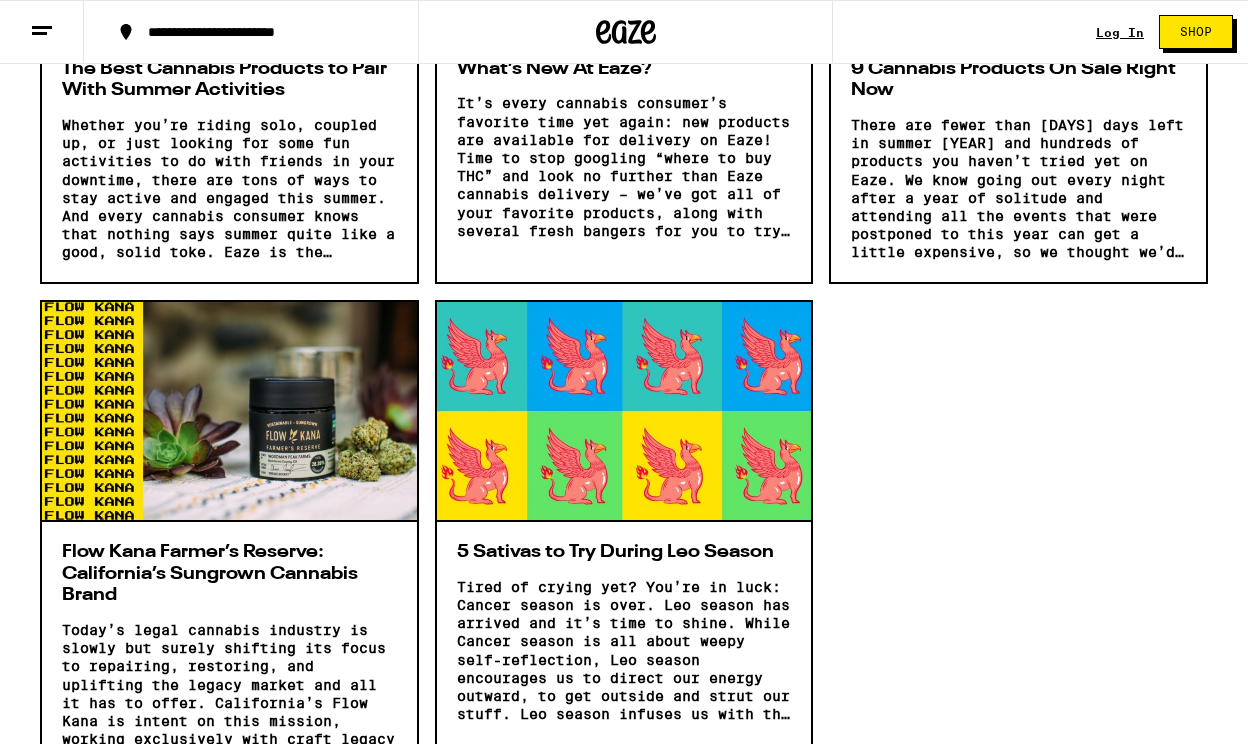 click on "See More Articles" at bounding box center (623, 847) 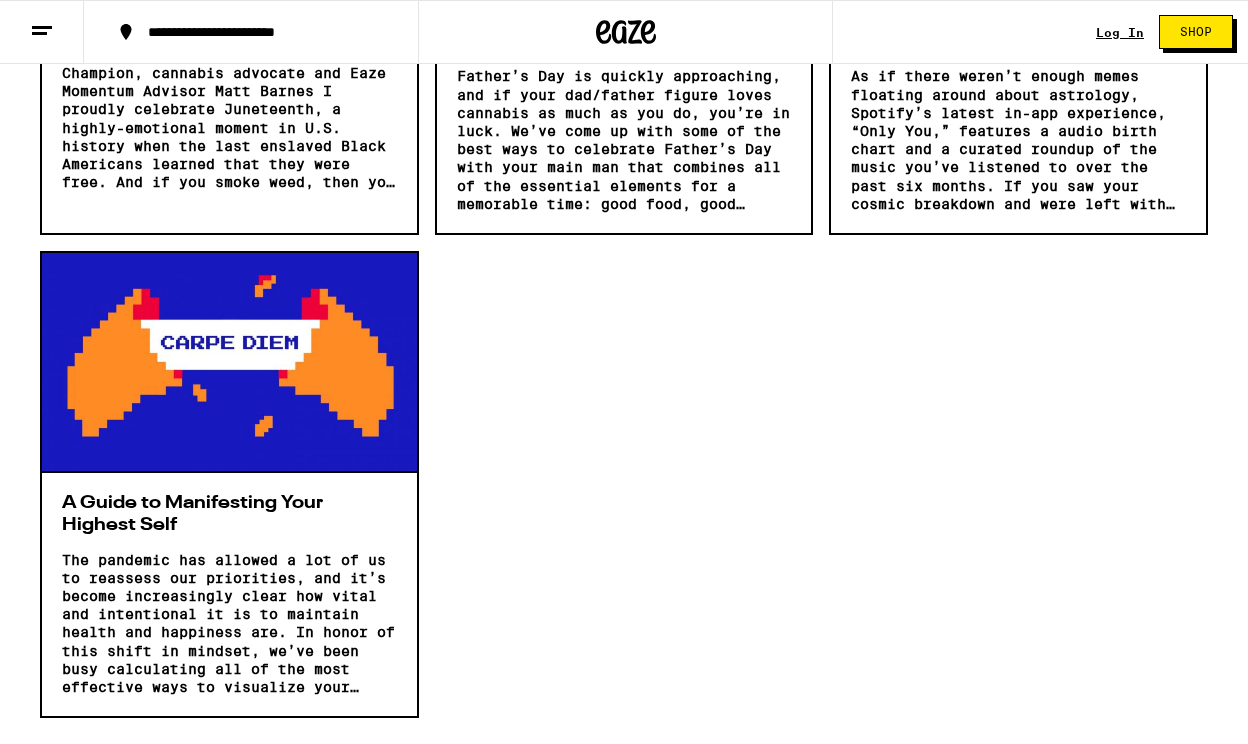 scroll, scrollTop: 41405, scrollLeft: 0, axis: vertical 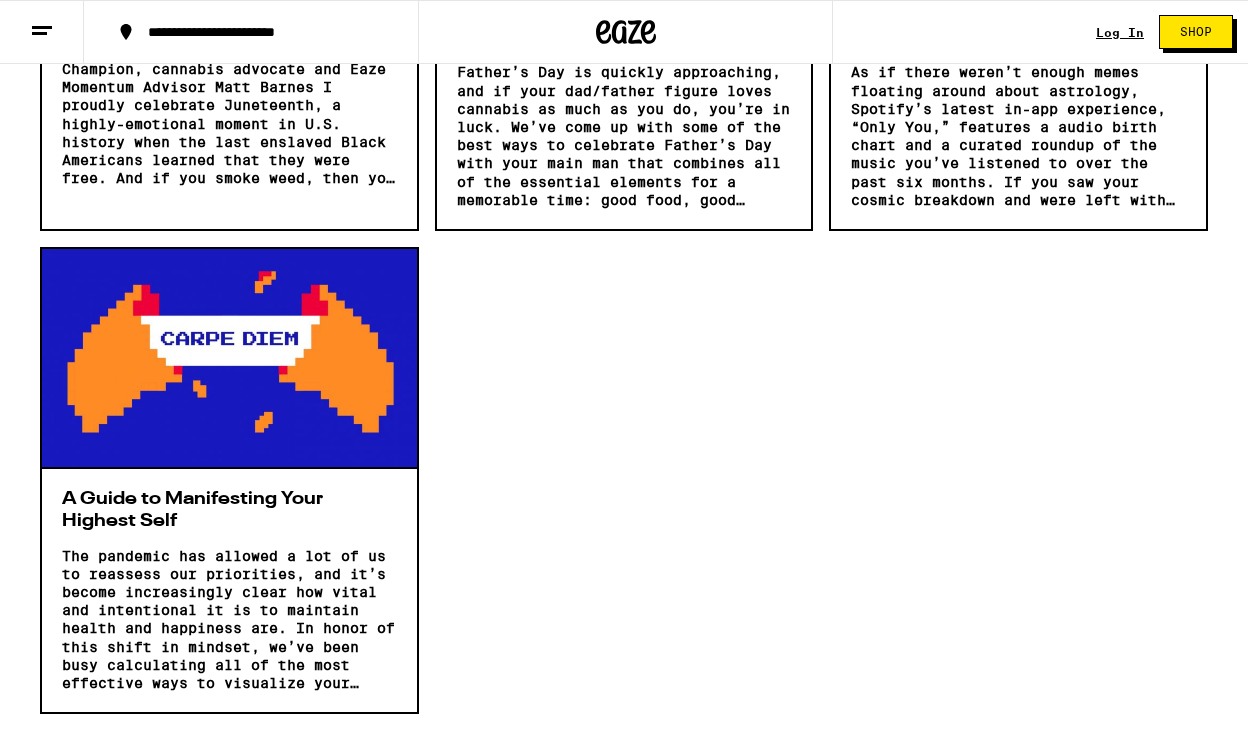 click on "See More Articles" at bounding box center (623, 772) 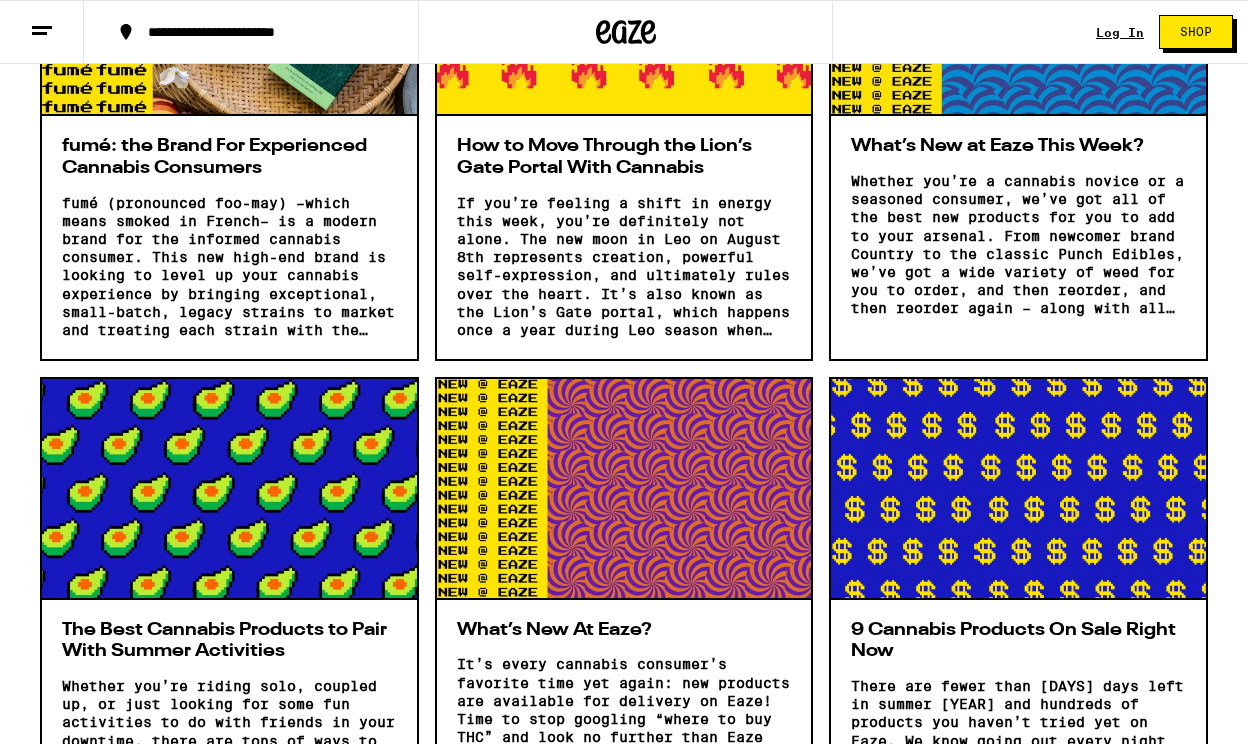 scroll, scrollTop: 38349, scrollLeft: 0, axis: vertical 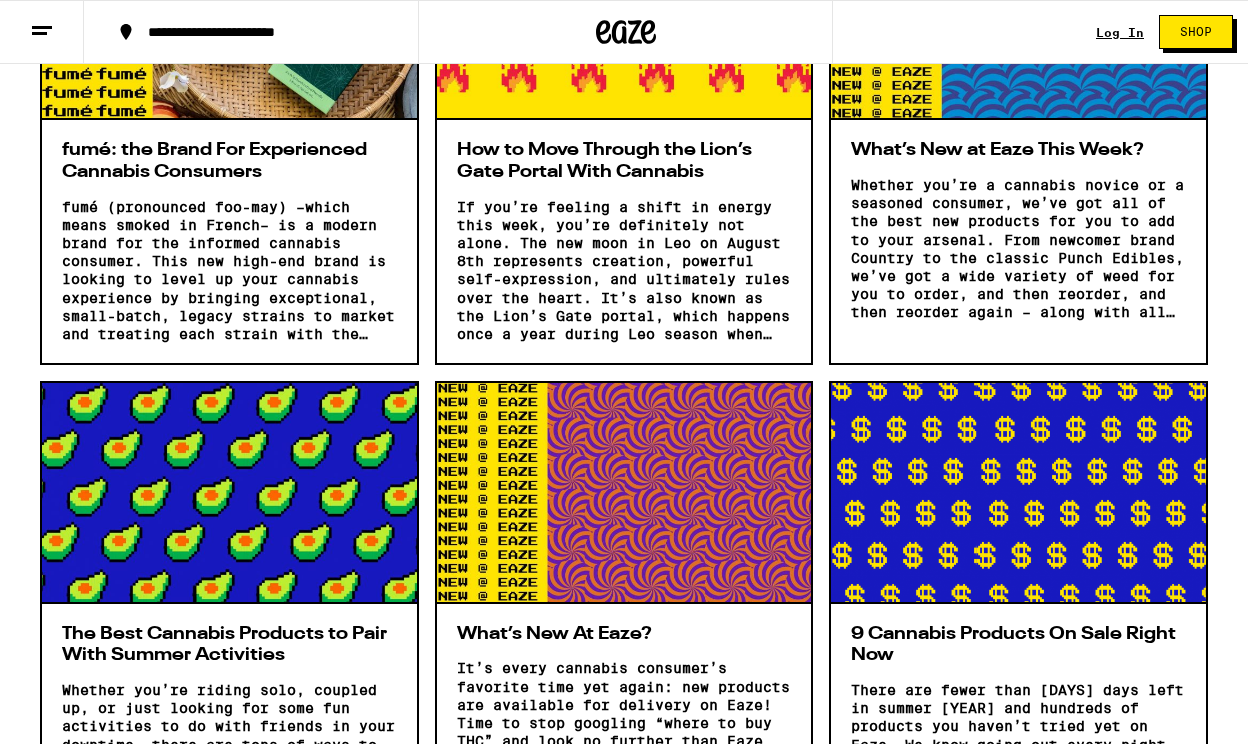 click on "The Best Cannabis Products to Pair With Summer Activities" at bounding box center [229, 645] 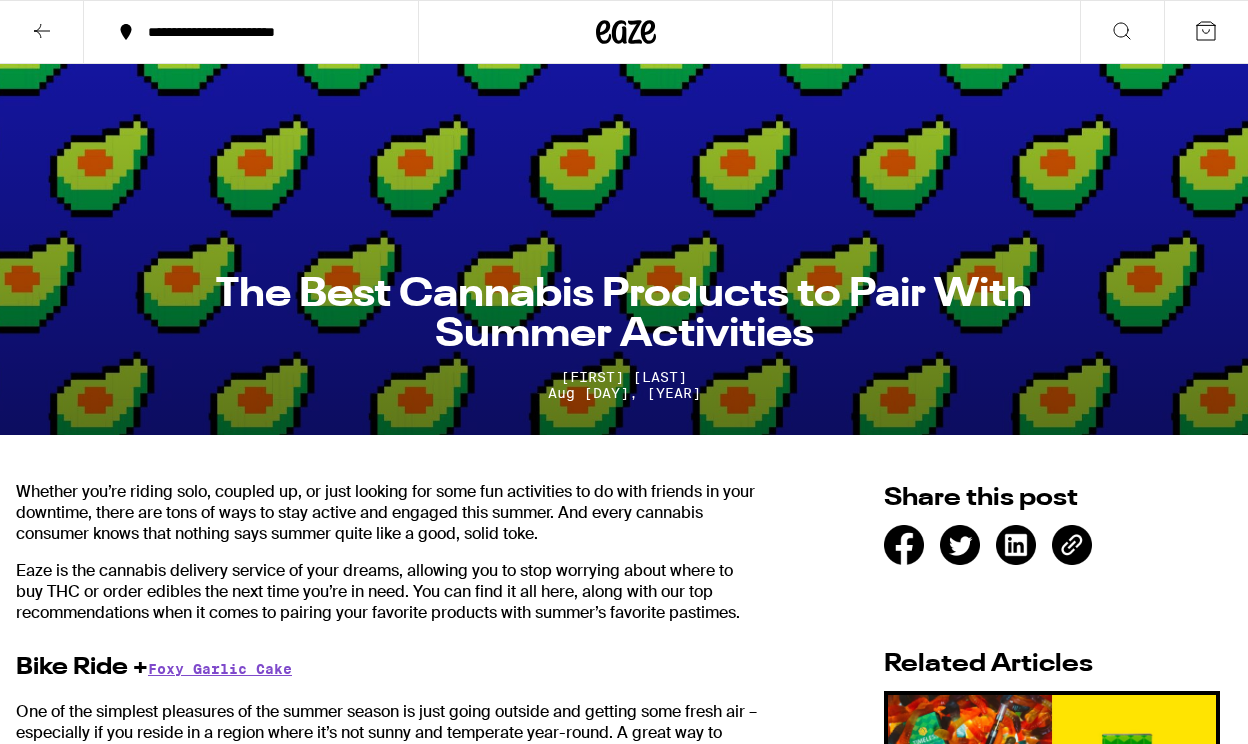 scroll, scrollTop: 0, scrollLeft: 0, axis: both 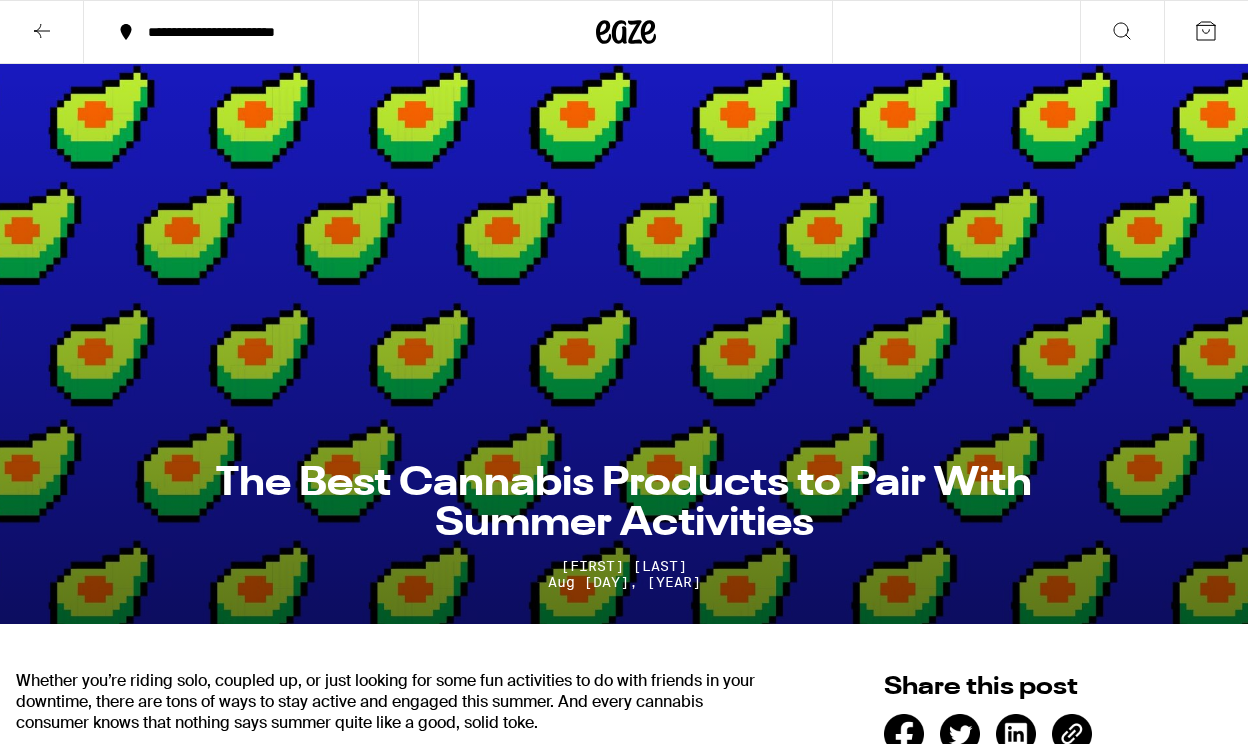 click 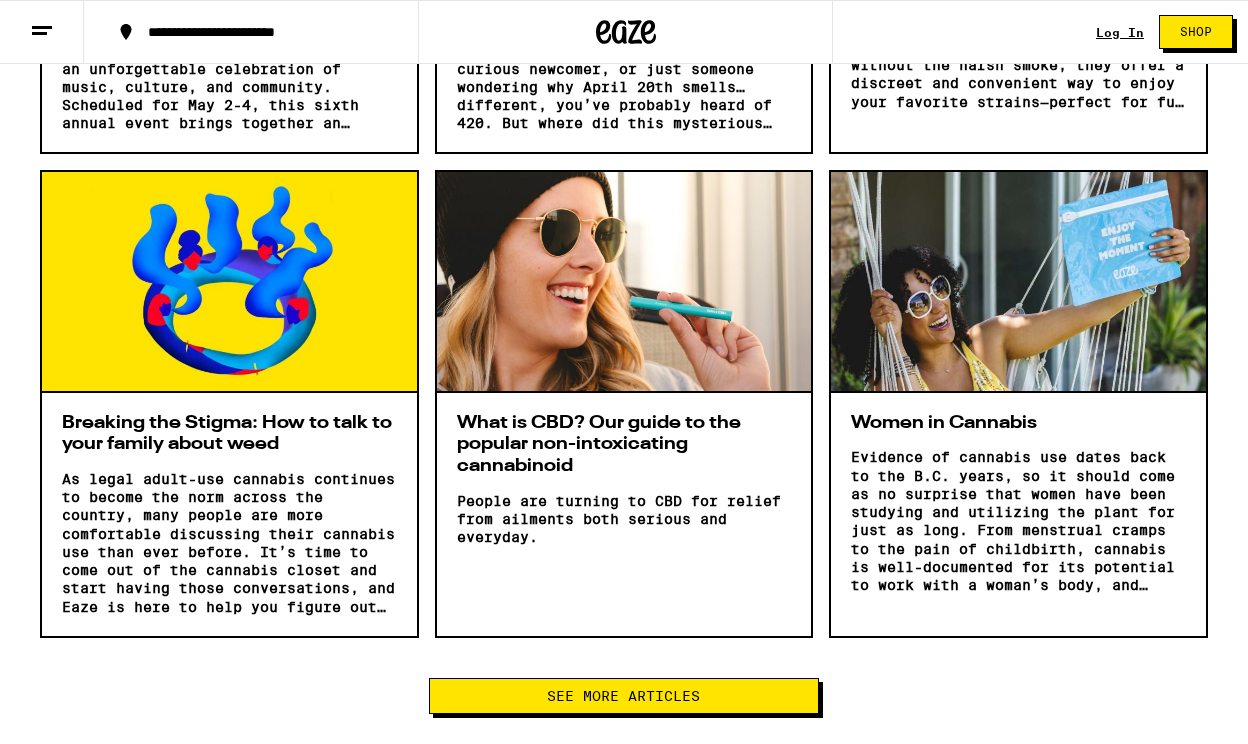 scroll, scrollTop: 2893, scrollLeft: 0, axis: vertical 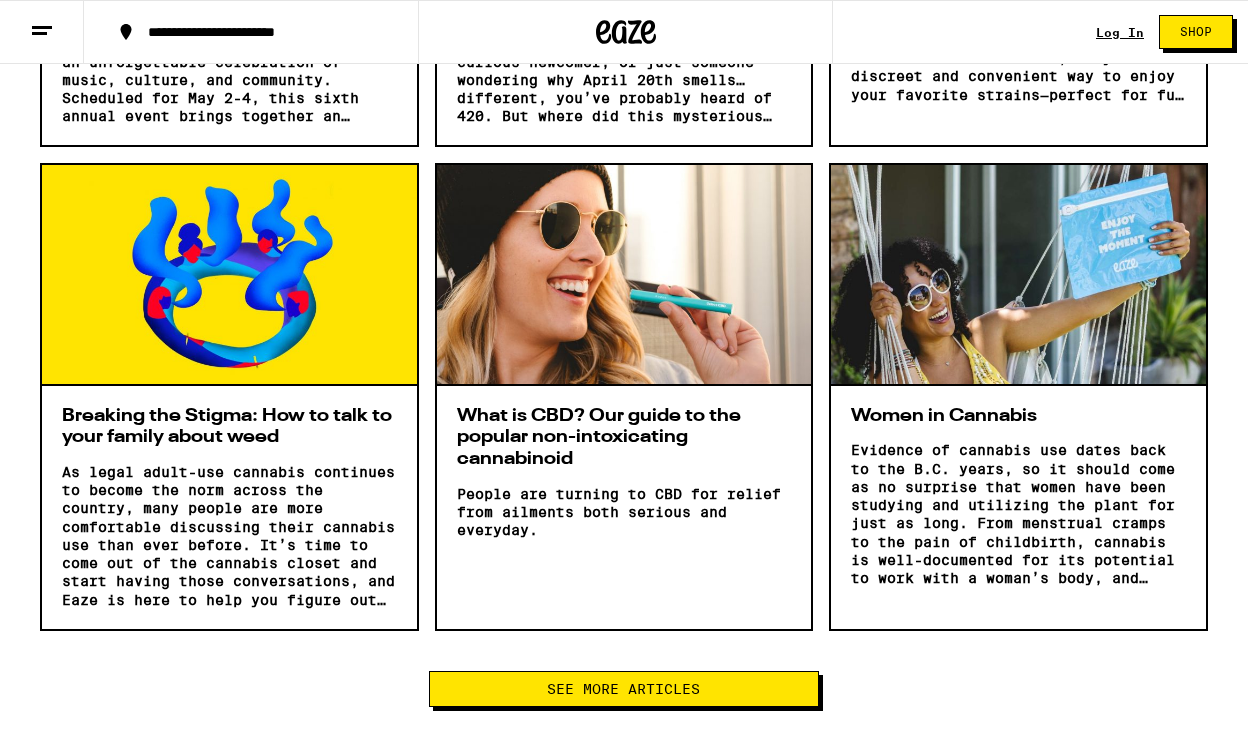 click on "See More Articles" at bounding box center [623, 689] 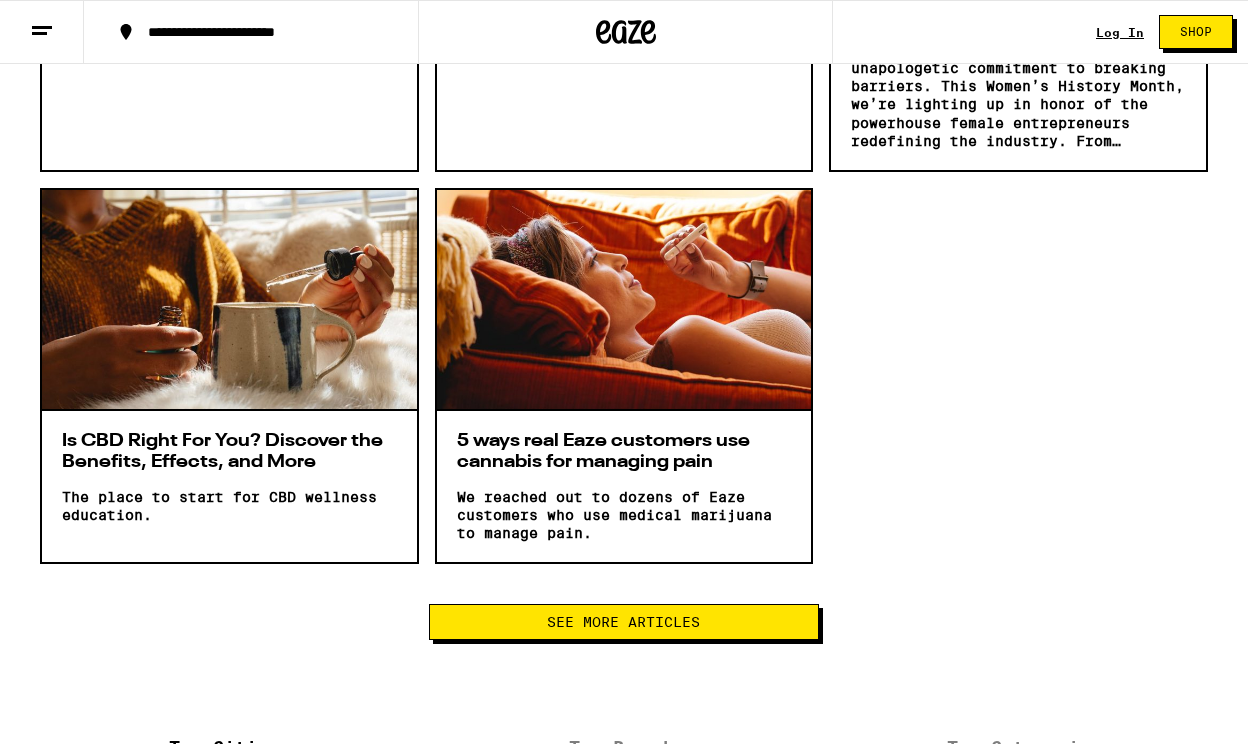scroll, scrollTop: 5294, scrollLeft: 0, axis: vertical 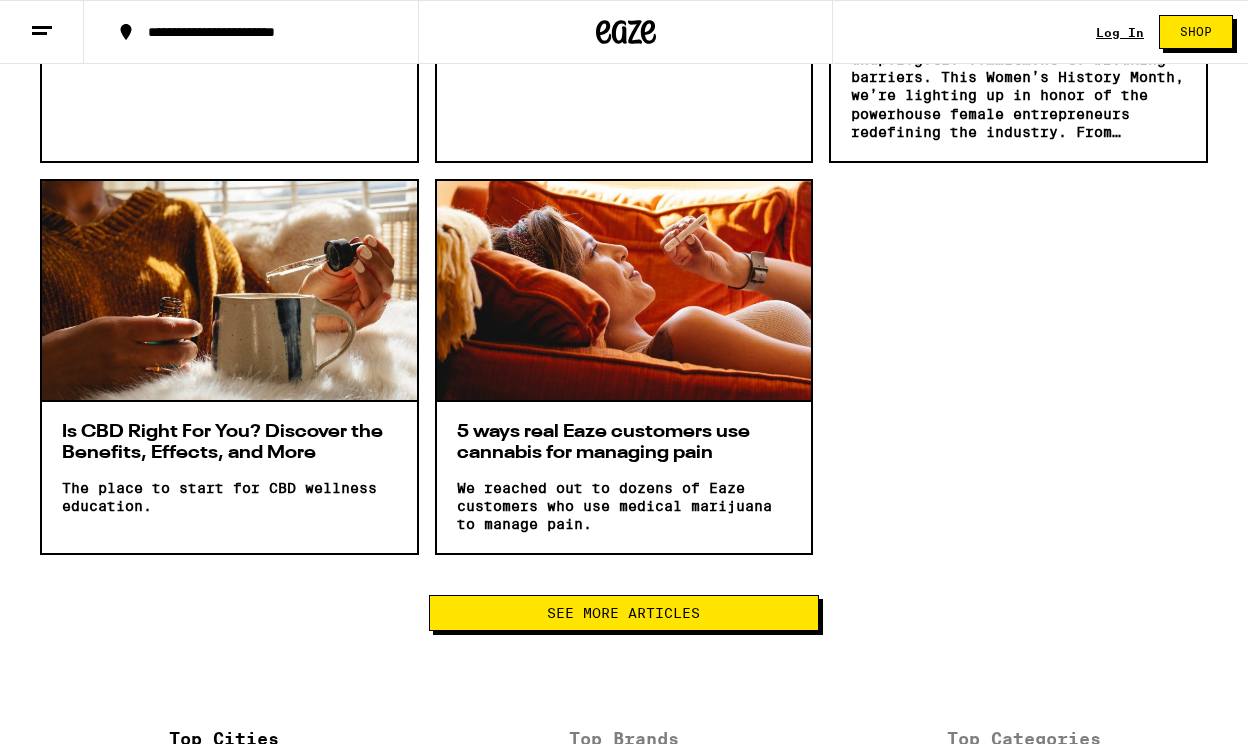 click on "See More Articles" at bounding box center (623, 613) 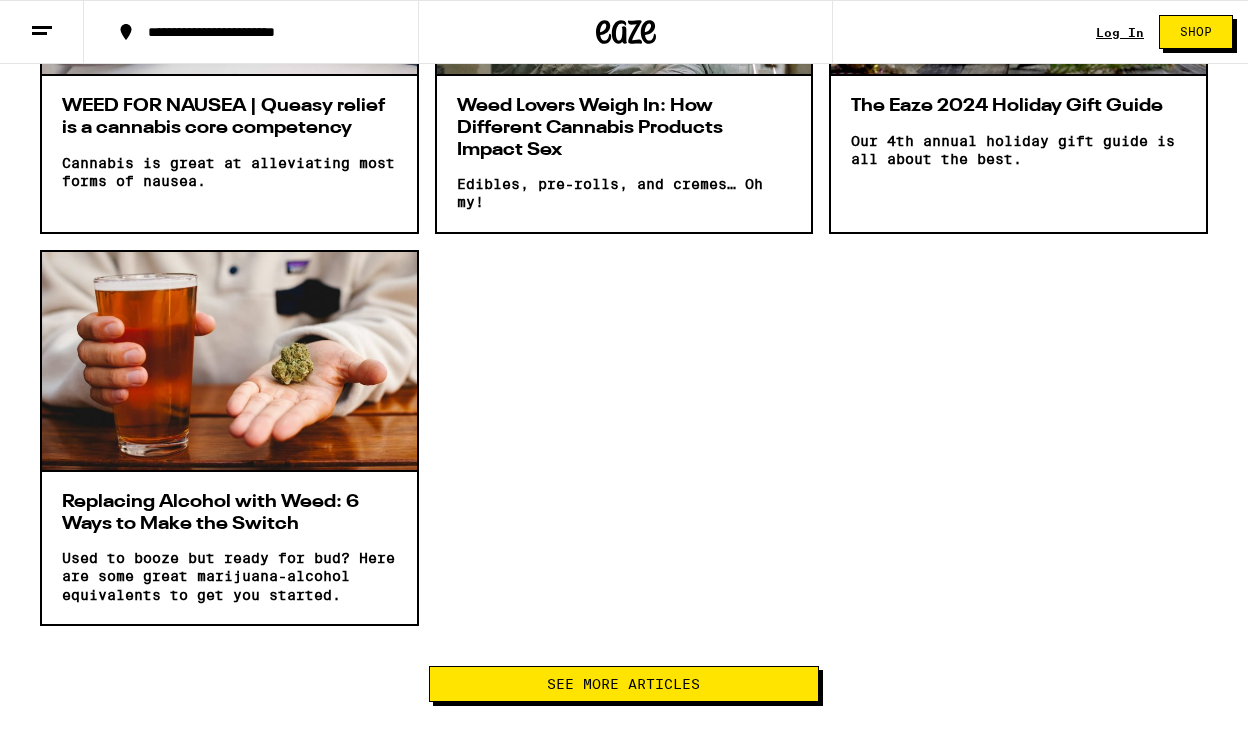 scroll, scrollTop: 7376, scrollLeft: 0, axis: vertical 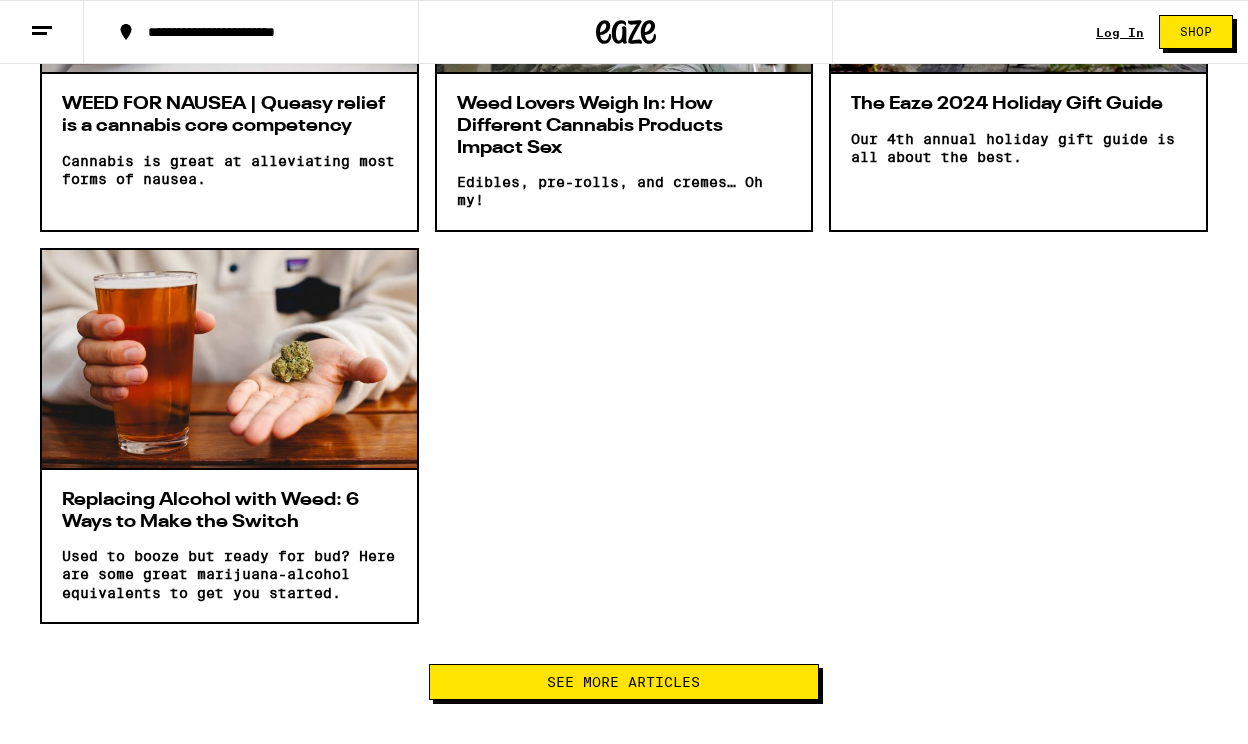 click on "See More Articles" at bounding box center (623, 682) 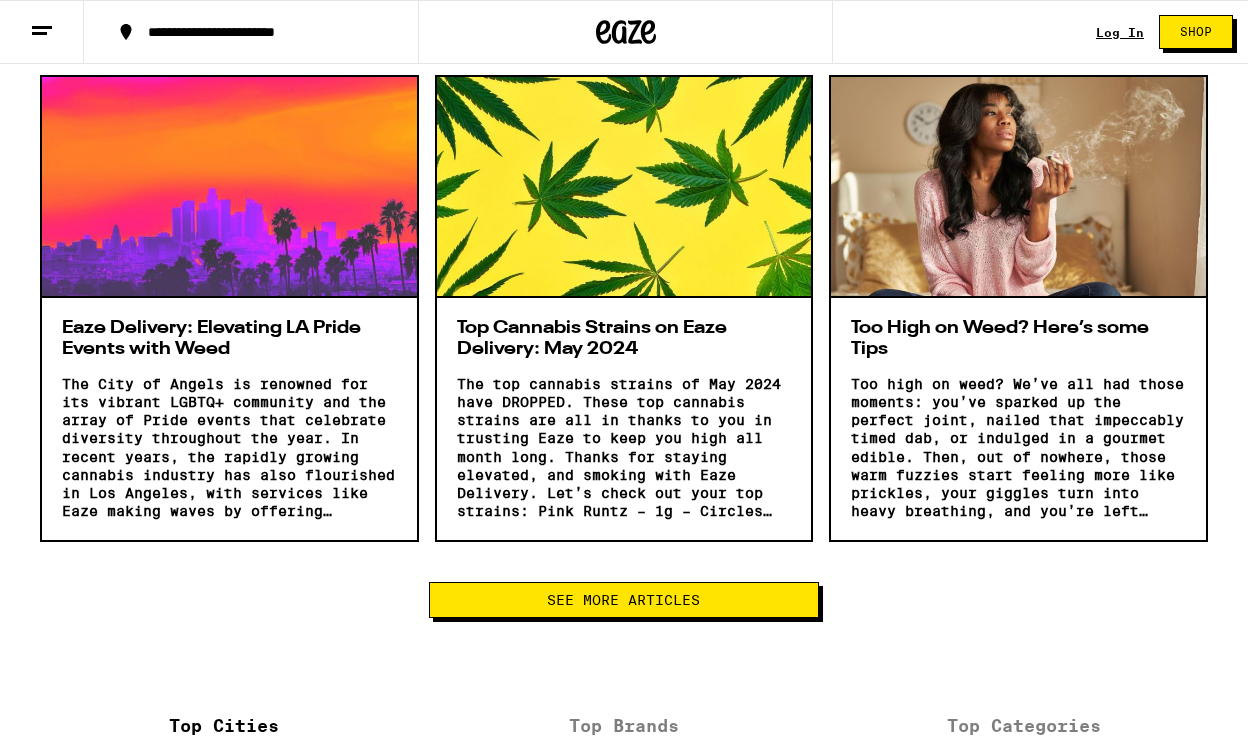 scroll, scrollTop: 9506, scrollLeft: 0, axis: vertical 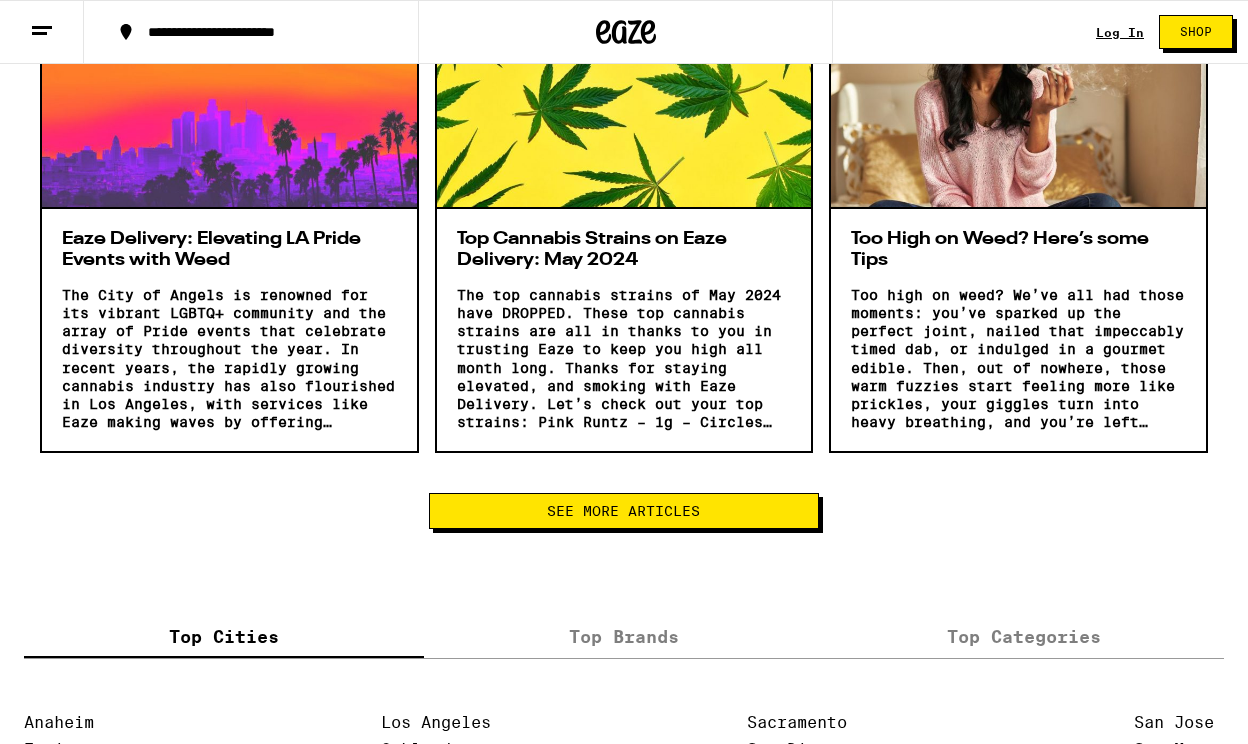 click on "See More Articles" at bounding box center (623, 511) 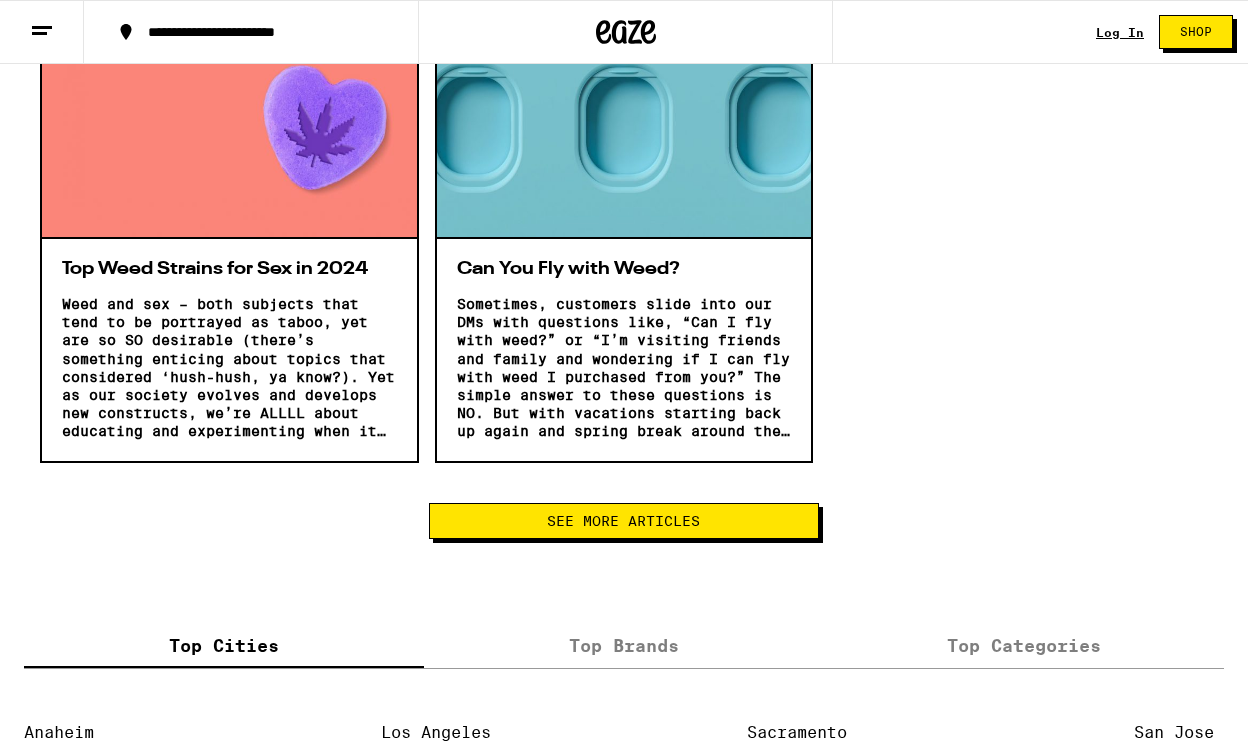 scroll, scrollTop: 11893, scrollLeft: 0, axis: vertical 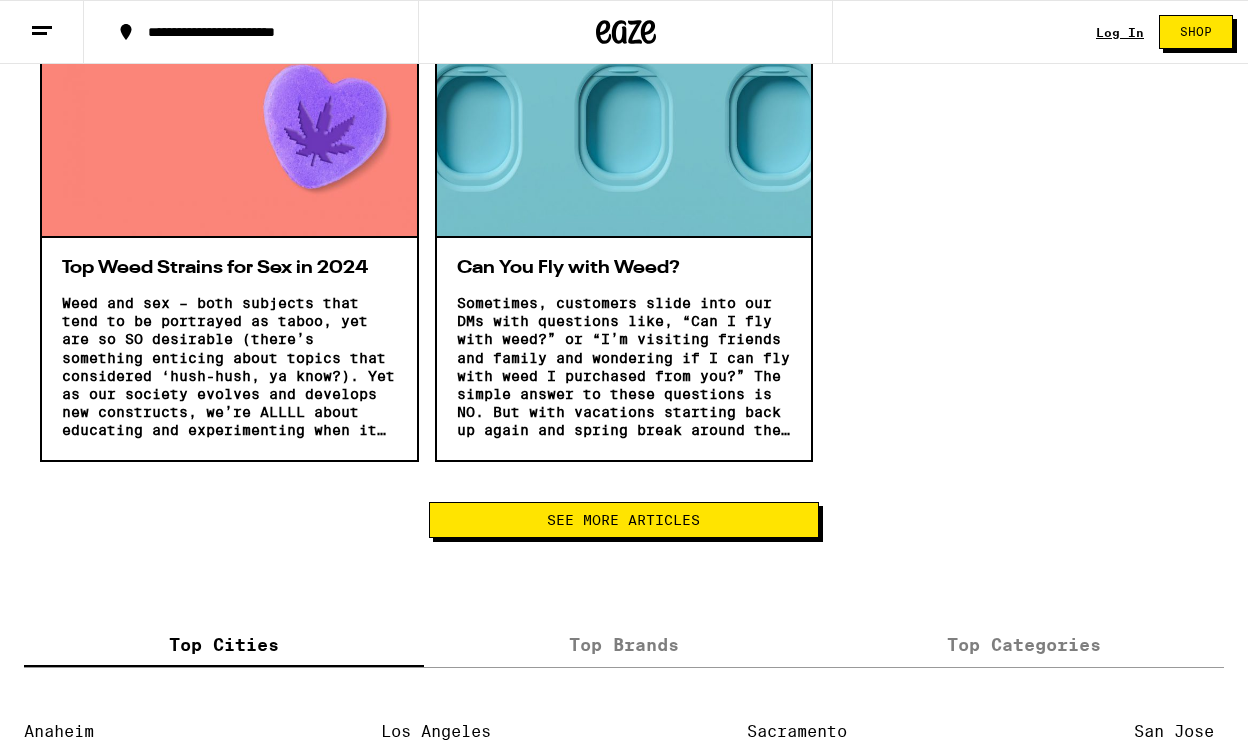 click on "See More Articles" at bounding box center (623, 520) 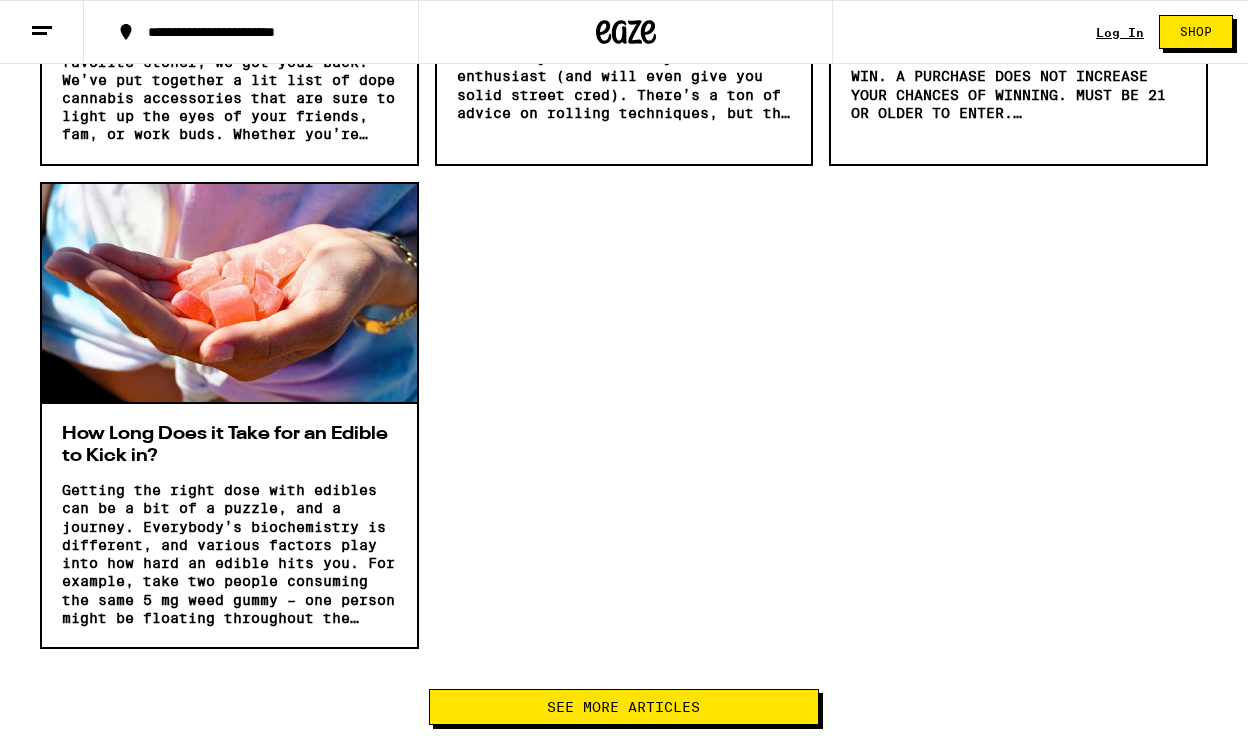 scroll, scrollTop: 14207, scrollLeft: 0, axis: vertical 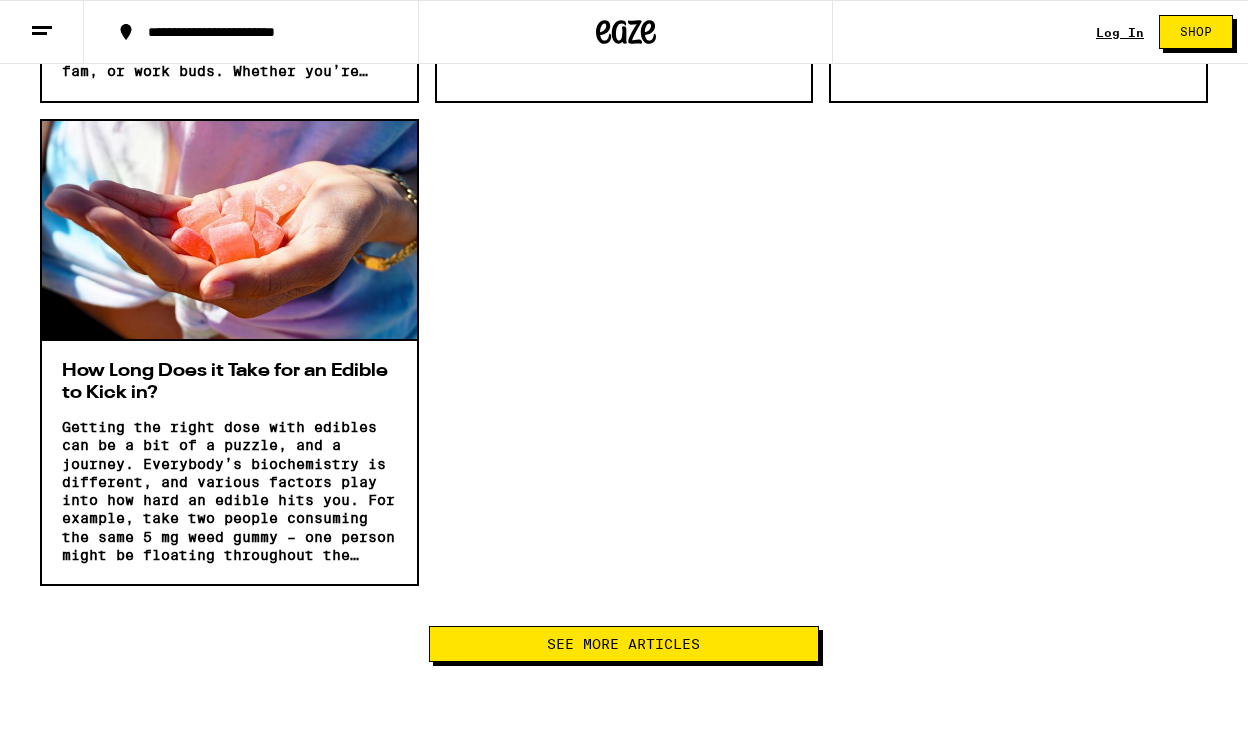 click on "See More Articles" at bounding box center (623, 644) 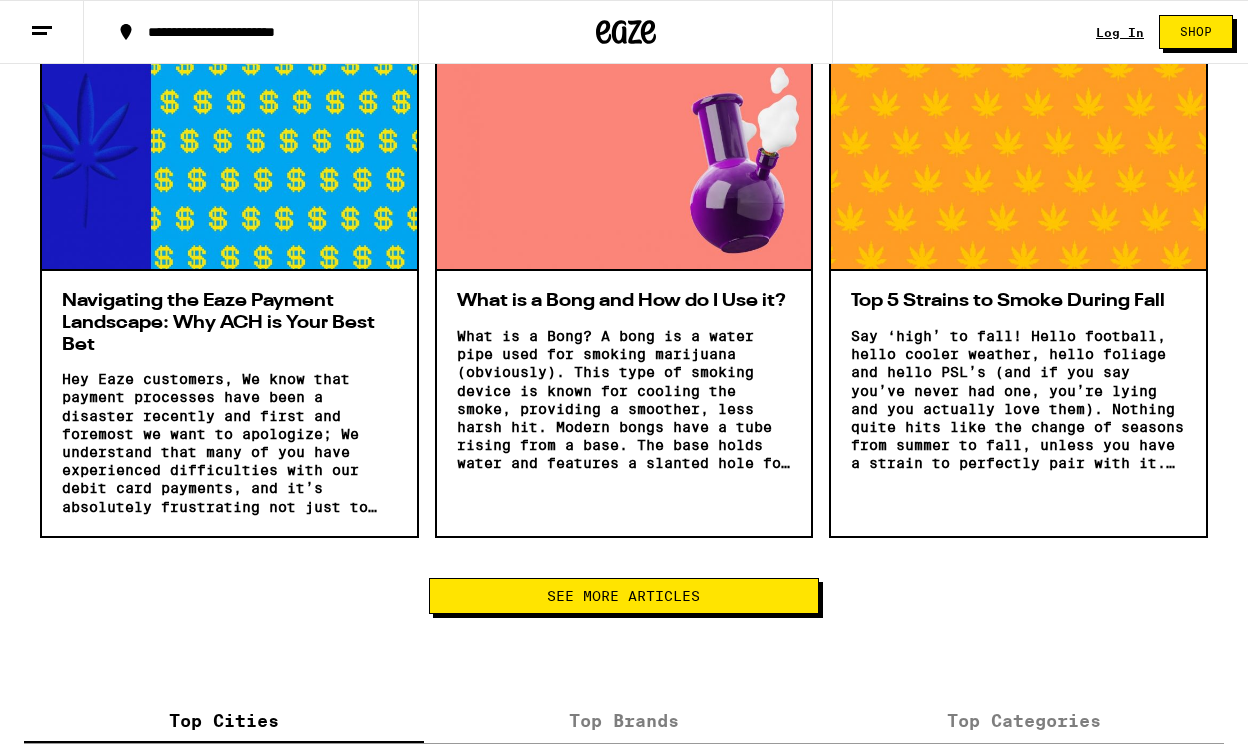 scroll, scrollTop: 16224, scrollLeft: 0, axis: vertical 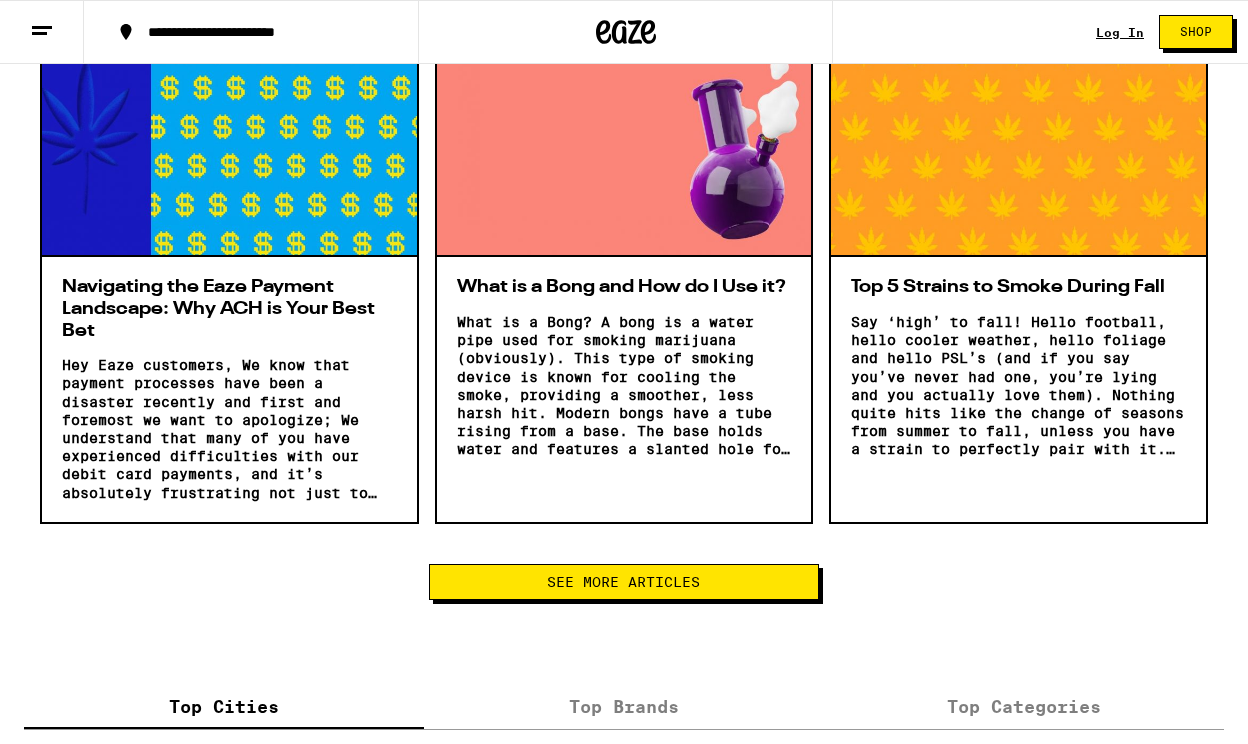click on "See More Articles" at bounding box center (623, 582) 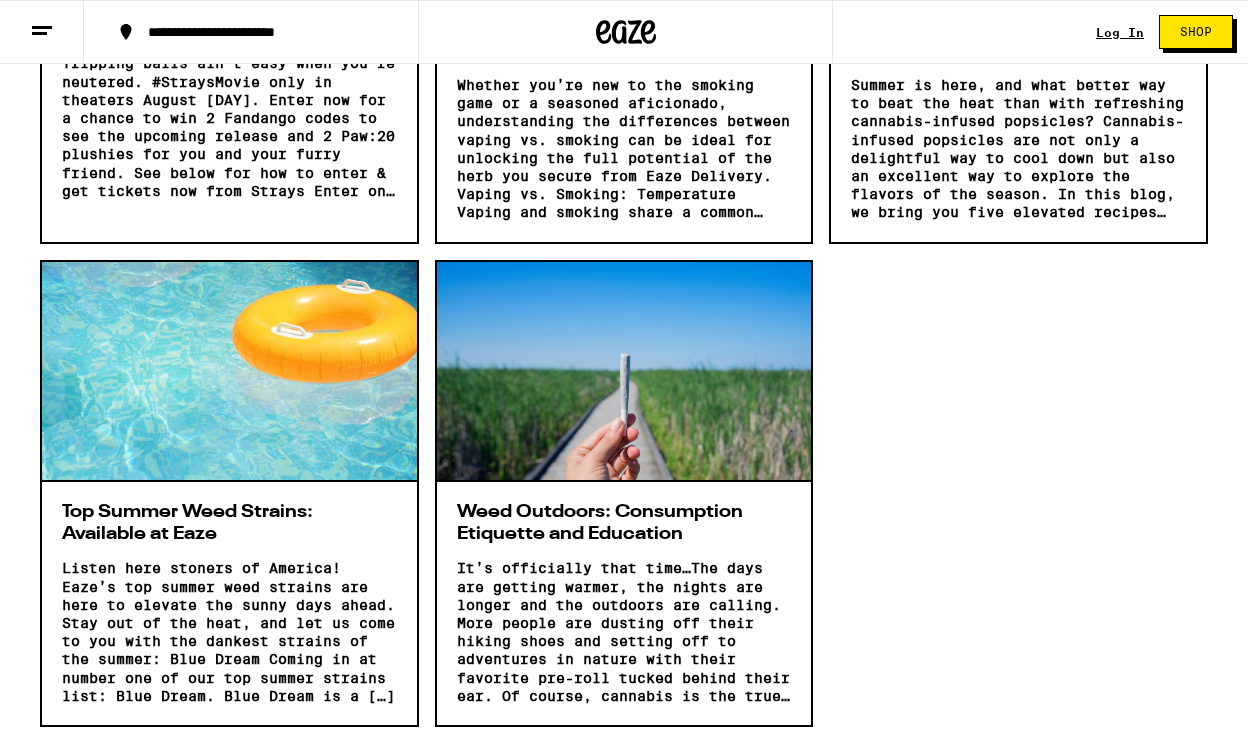 scroll, scrollTop: 18423, scrollLeft: 0, axis: vertical 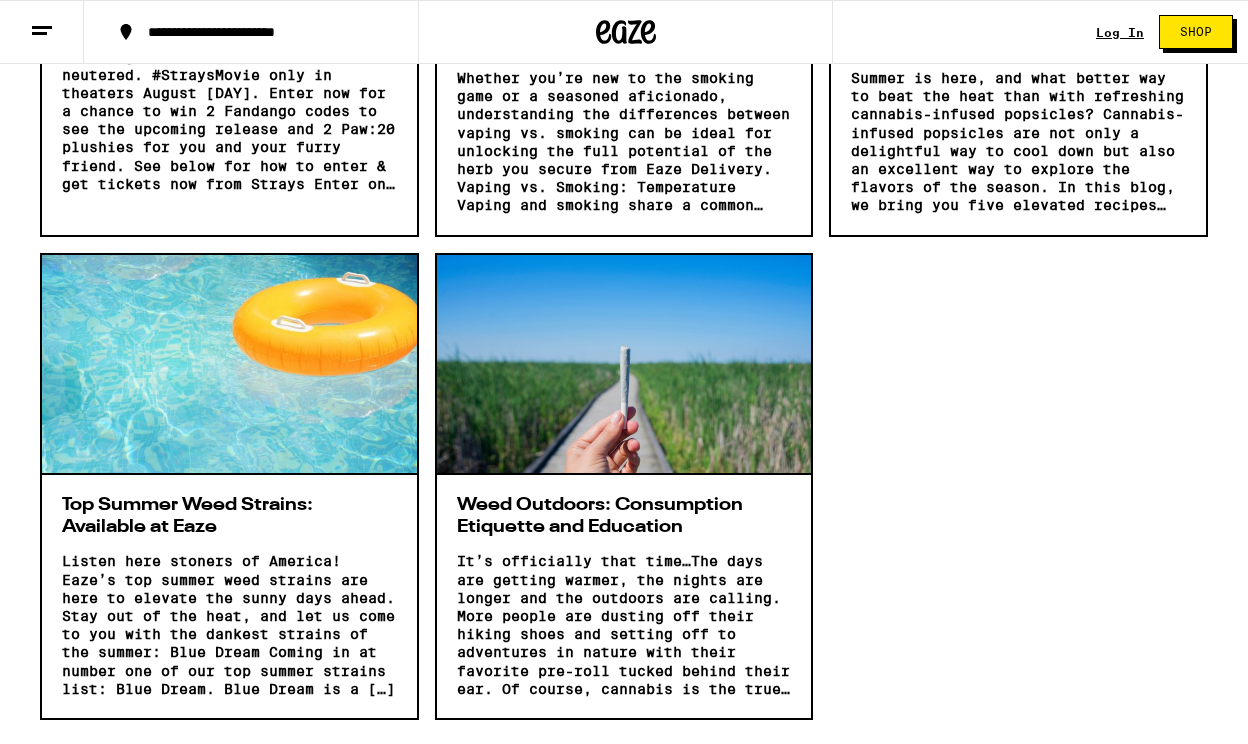 click on "Top Summer Weed Strains: Available at Eaze" at bounding box center [229, 516] 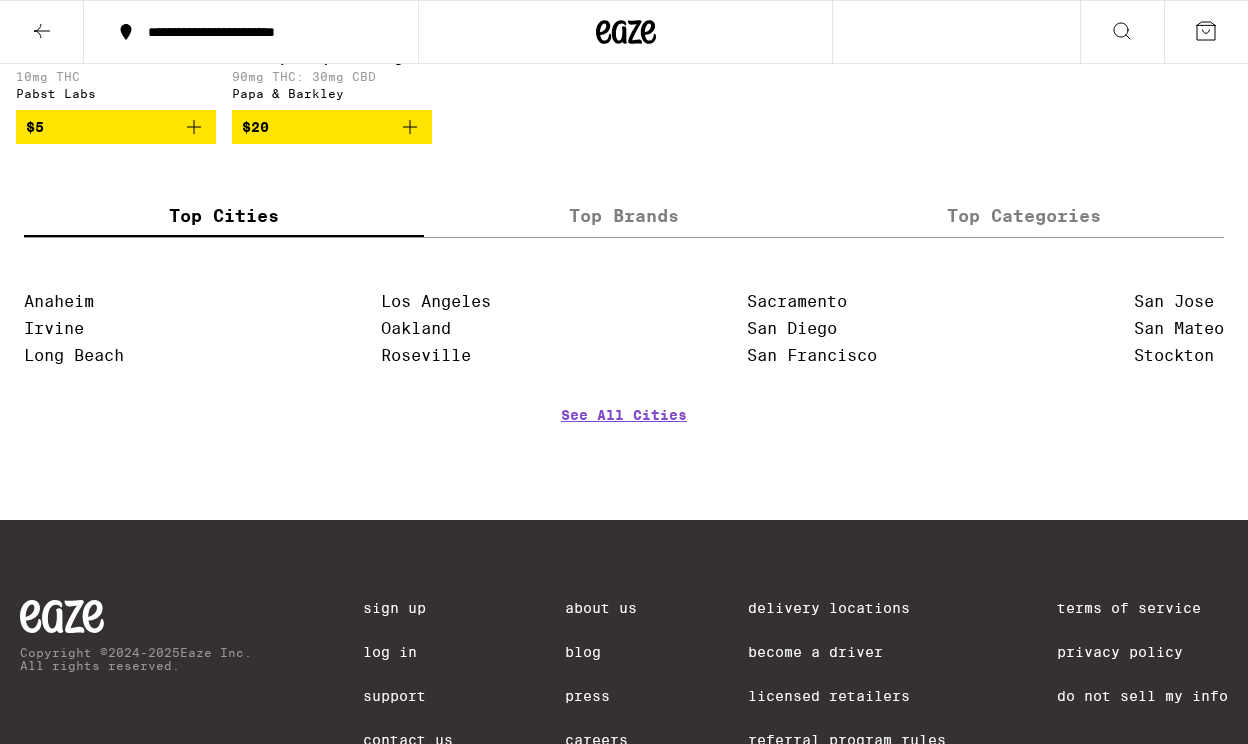 scroll, scrollTop: 2522, scrollLeft: 0, axis: vertical 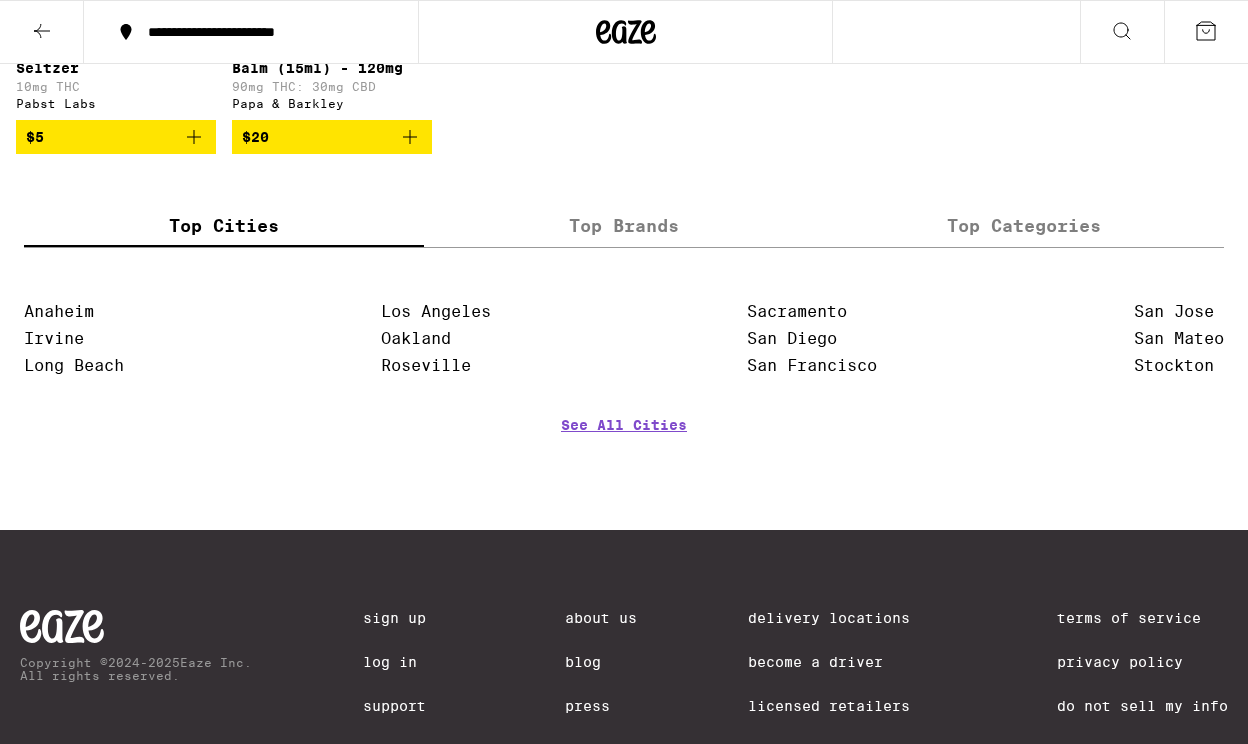 click on "Share with us on Instagram!" at bounding box center [607, -393] 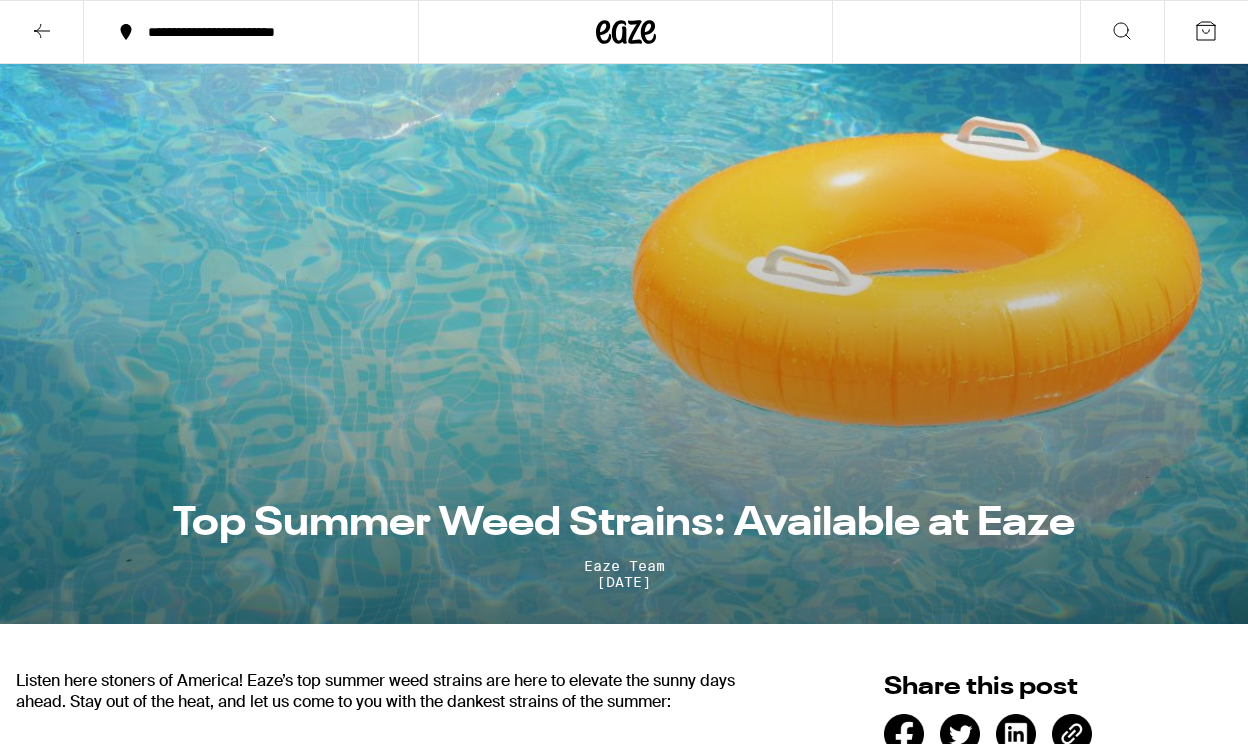 scroll, scrollTop: 0, scrollLeft: 0, axis: both 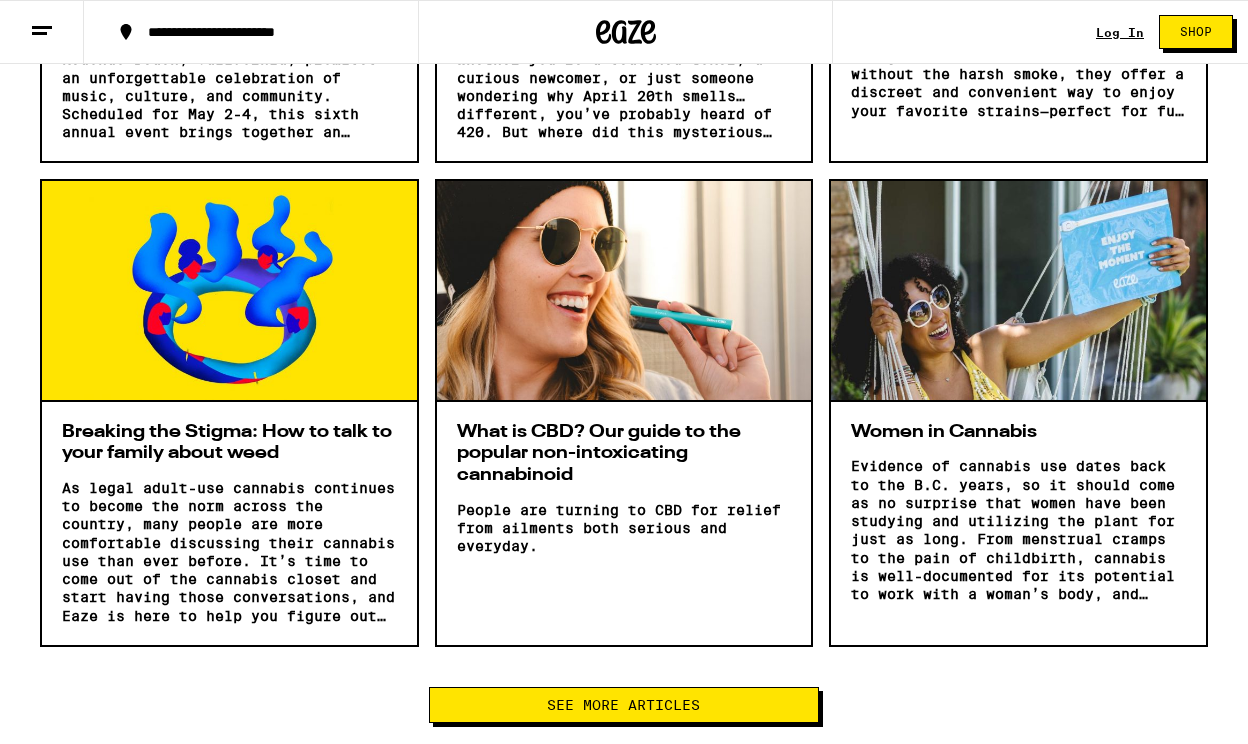 click on "See More Articles" at bounding box center (623, 705) 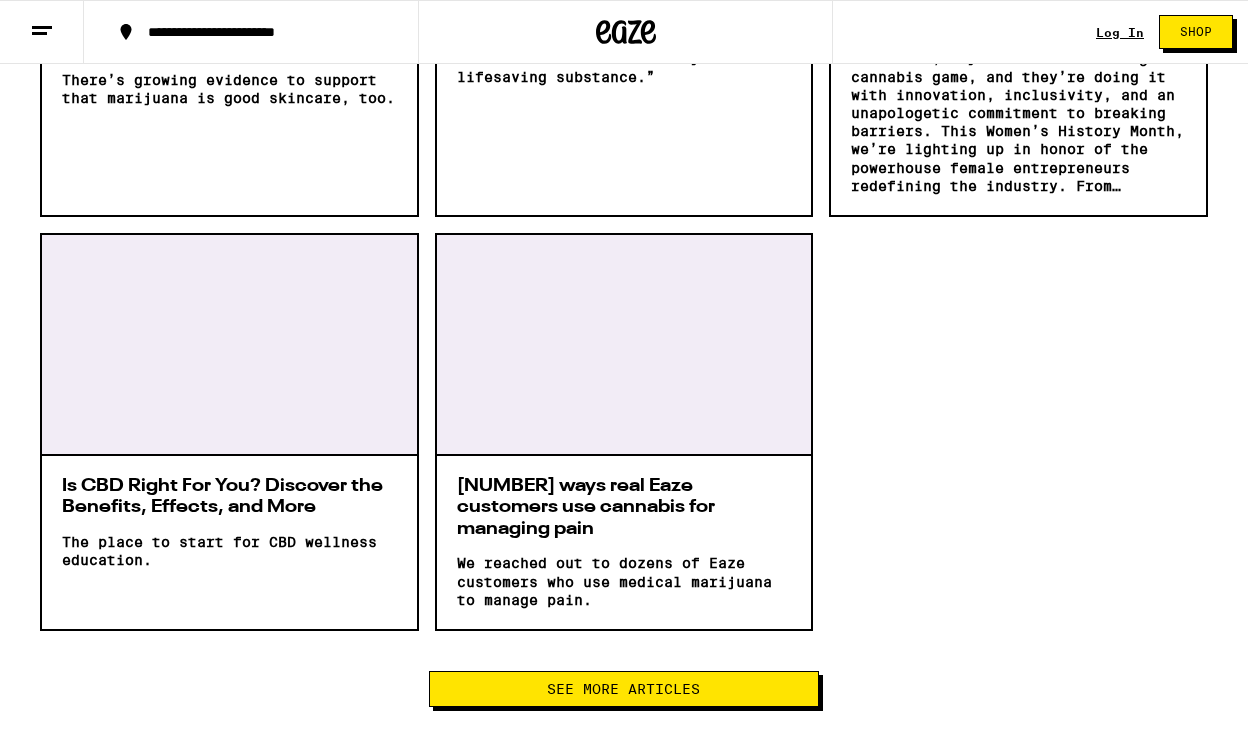 scroll, scrollTop: 5245, scrollLeft: 0, axis: vertical 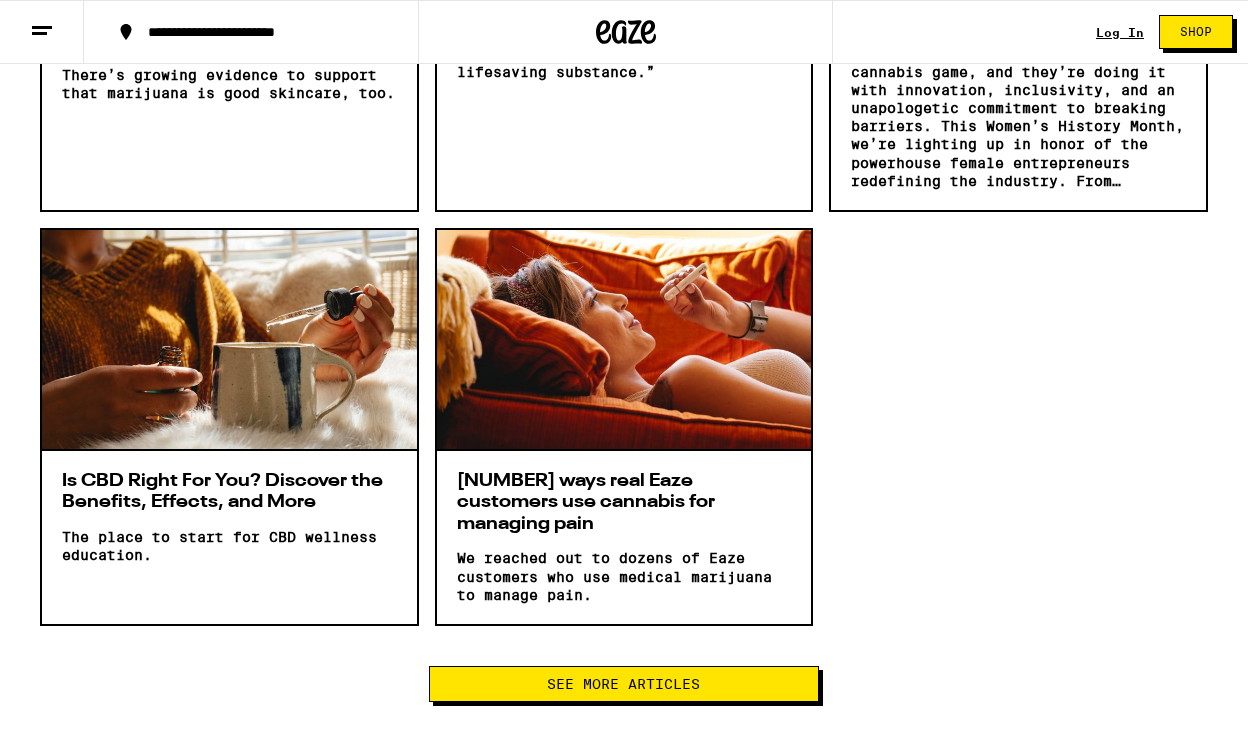 click on "See More Articles" at bounding box center [623, 684] 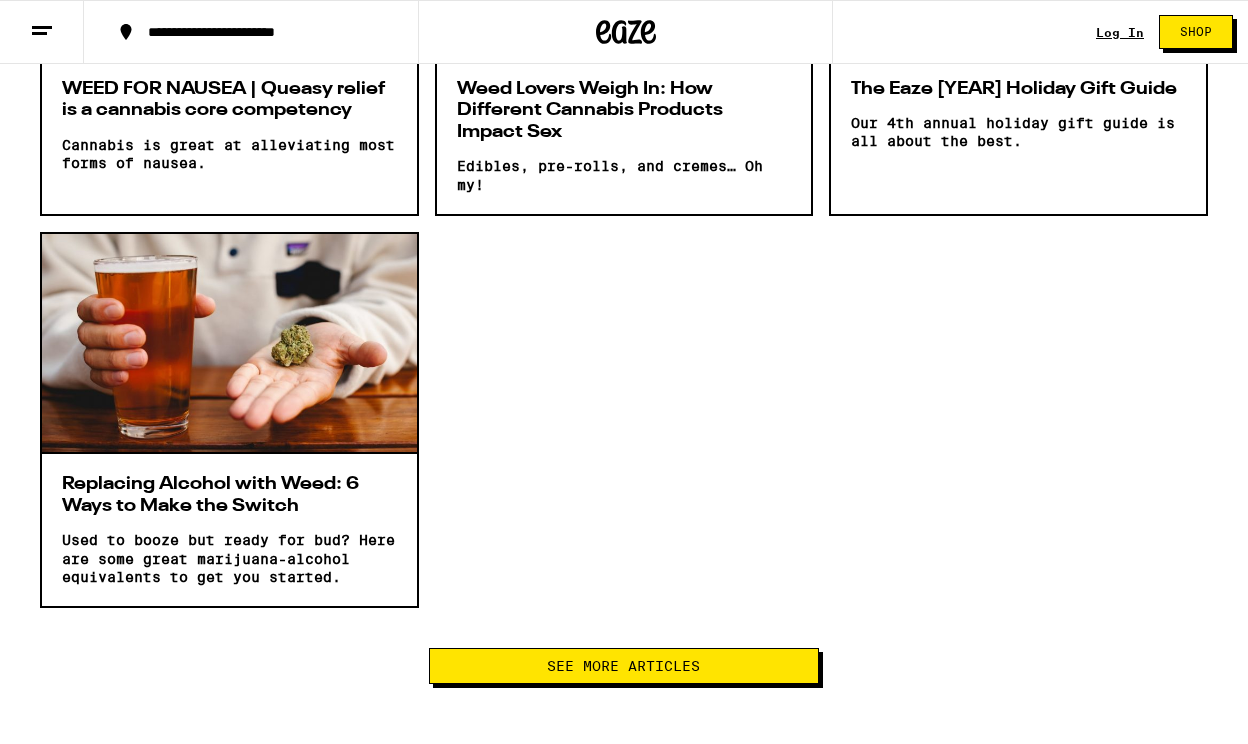scroll, scrollTop: 7412, scrollLeft: 0, axis: vertical 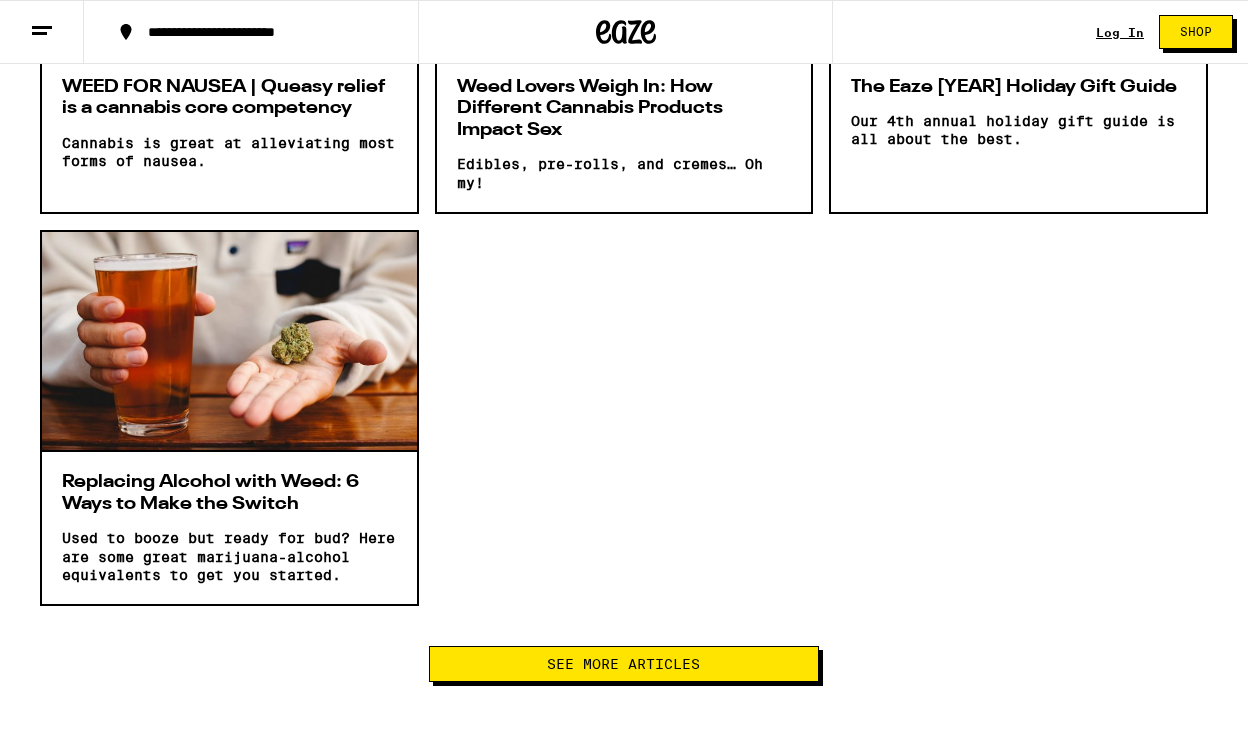 click on "See More Articles" at bounding box center (623, 664) 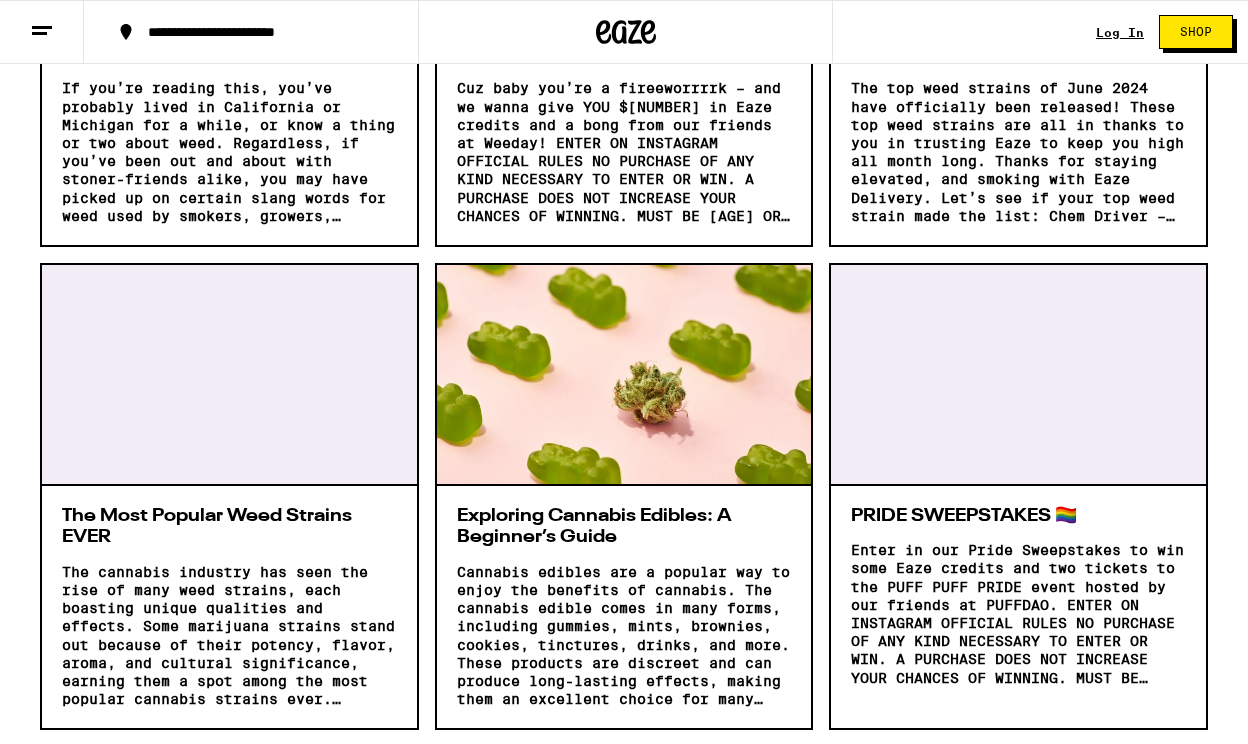 scroll, scrollTop: 8781, scrollLeft: 0, axis: vertical 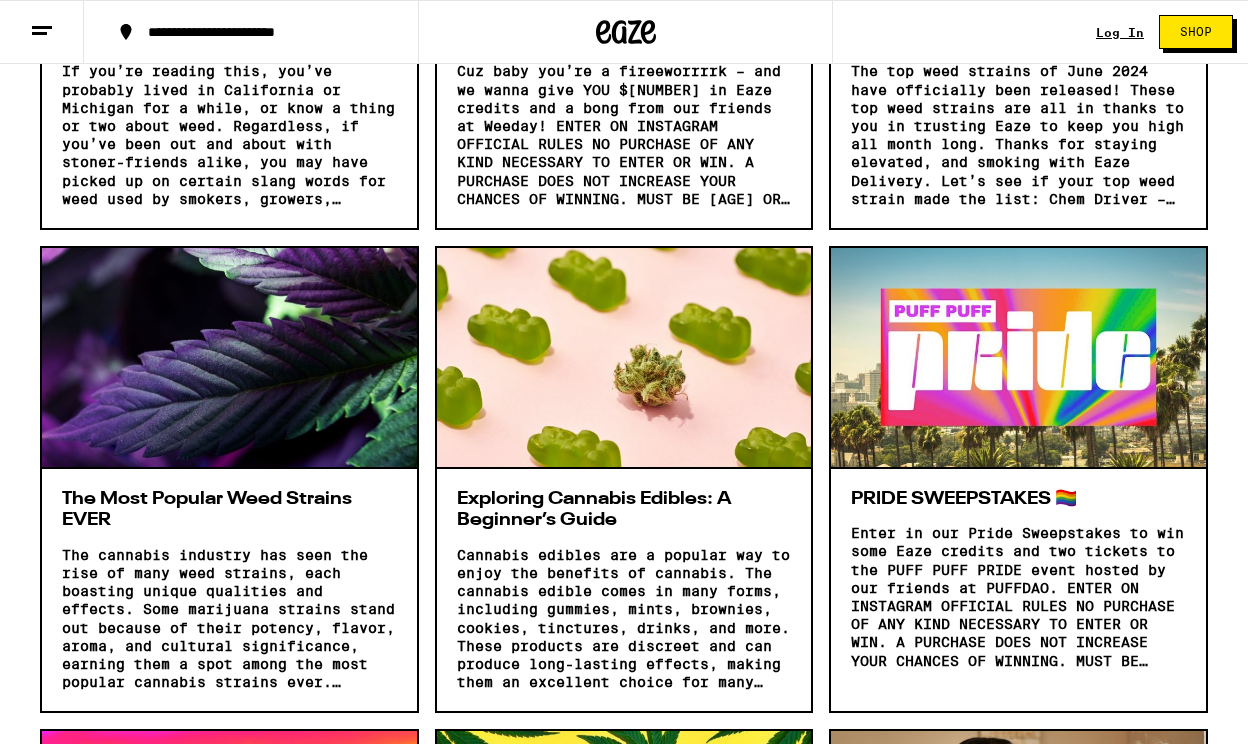 click on "The Most Popular Weed Strains EVER" at bounding box center (229, 510) 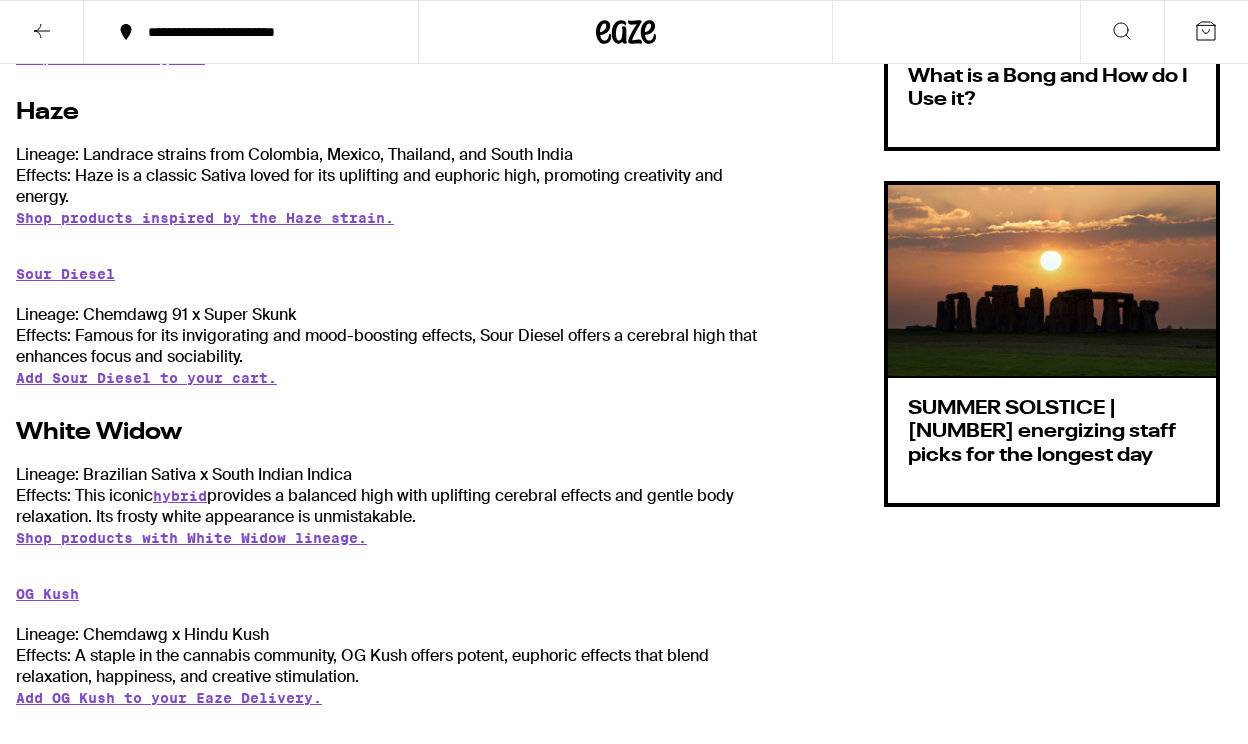 scroll, scrollTop: 0, scrollLeft: 0, axis: both 